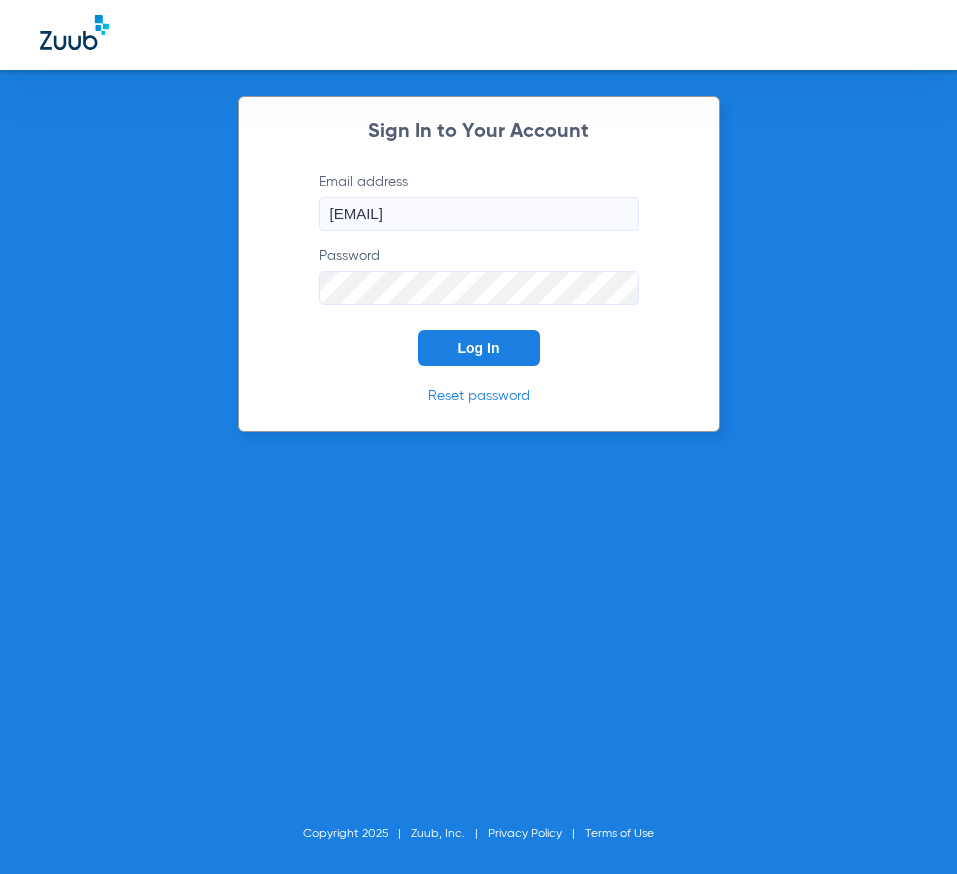 scroll, scrollTop: 0, scrollLeft: 0, axis: both 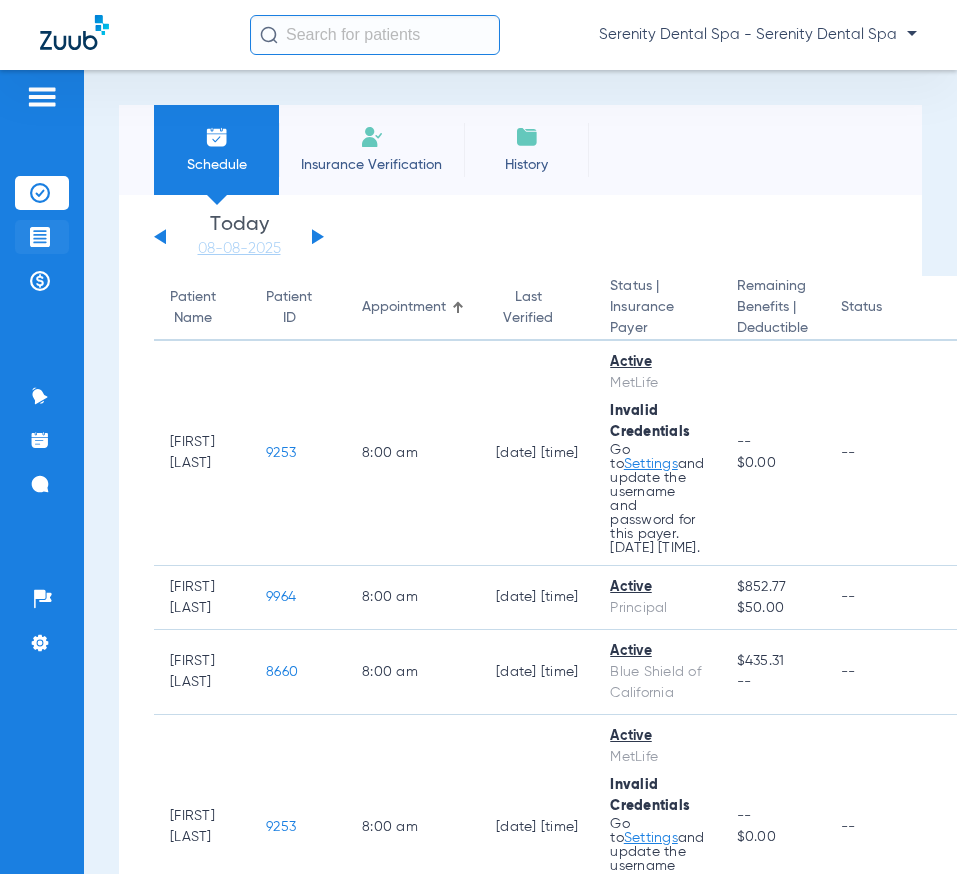 click on "Treatment Acceptance" 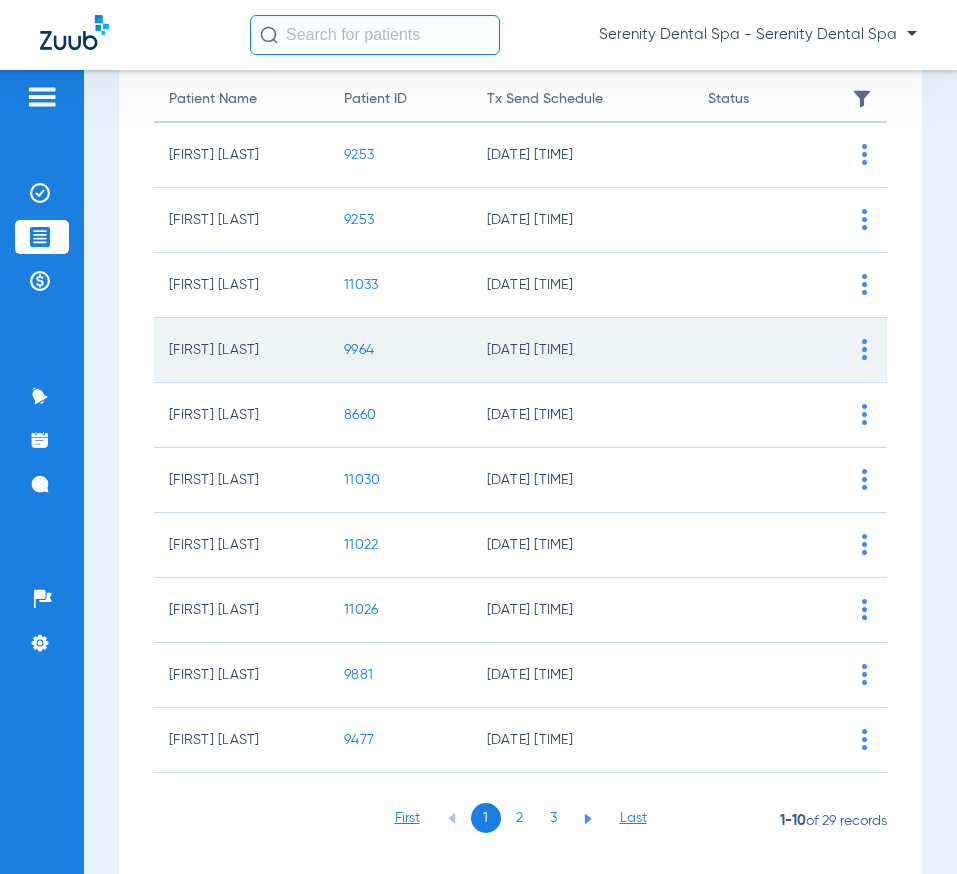 scroll, scrollTop: 245, scrollLeft: 0, axis: vertical 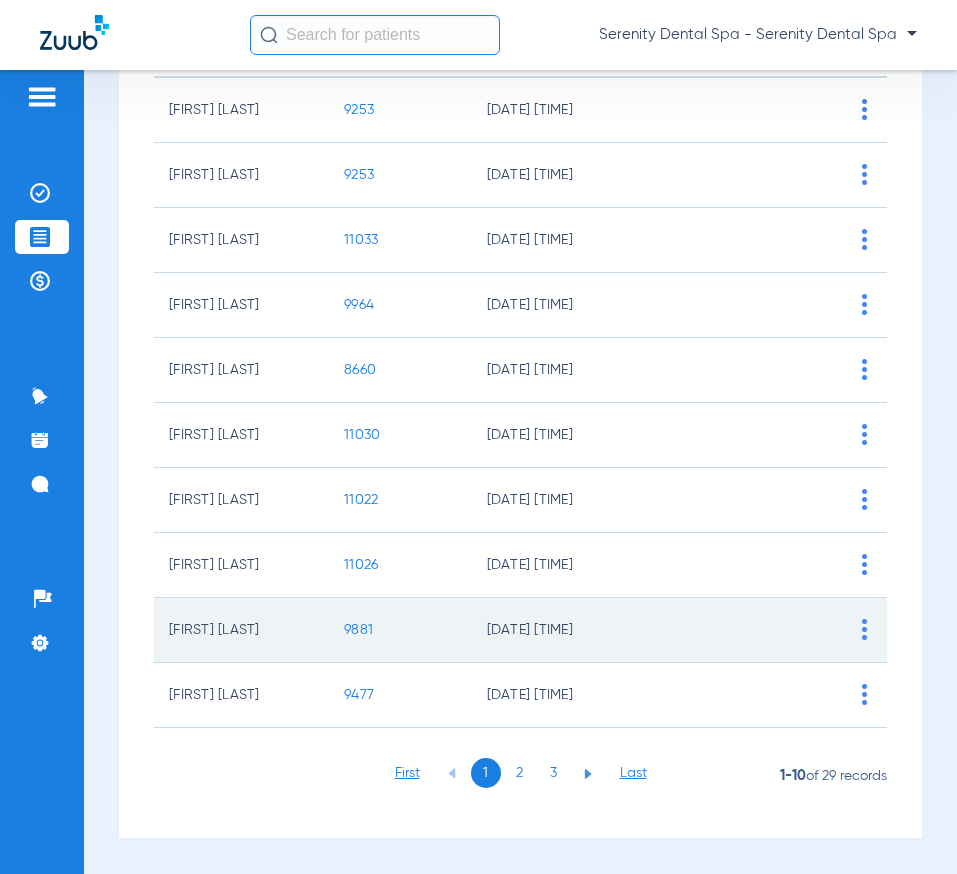 click on "9881" 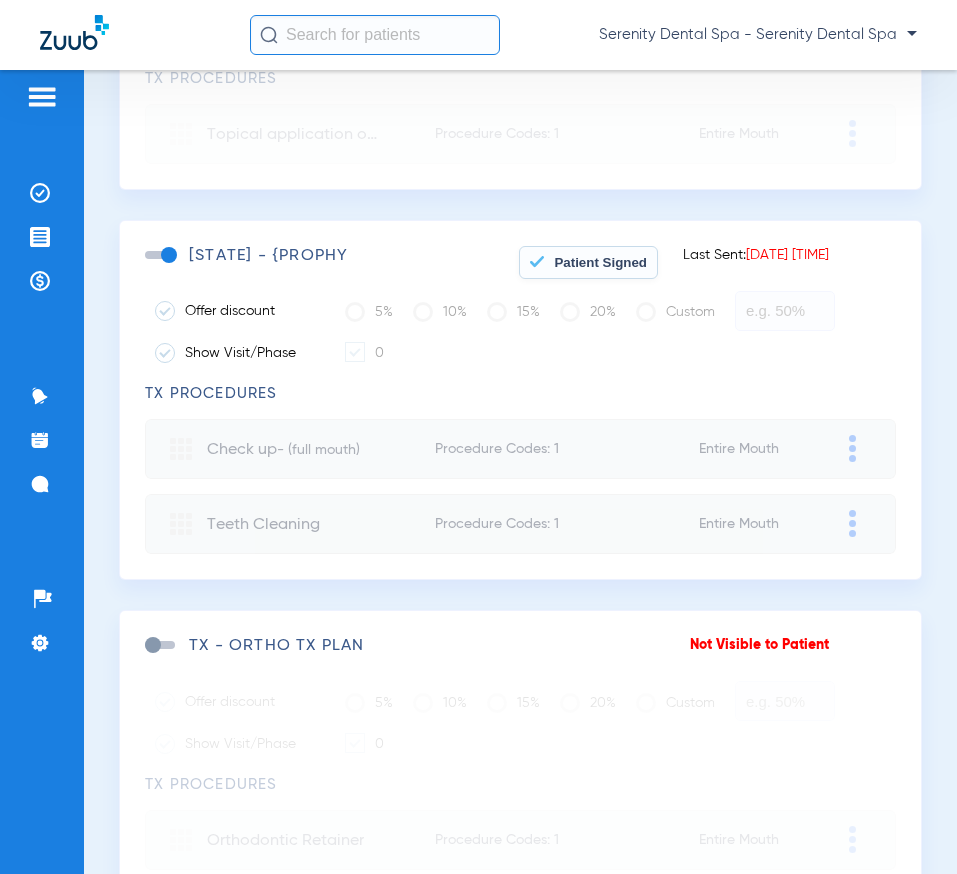 scroll, scrollTop: 900, scrollLeft: 0, axis: vertical 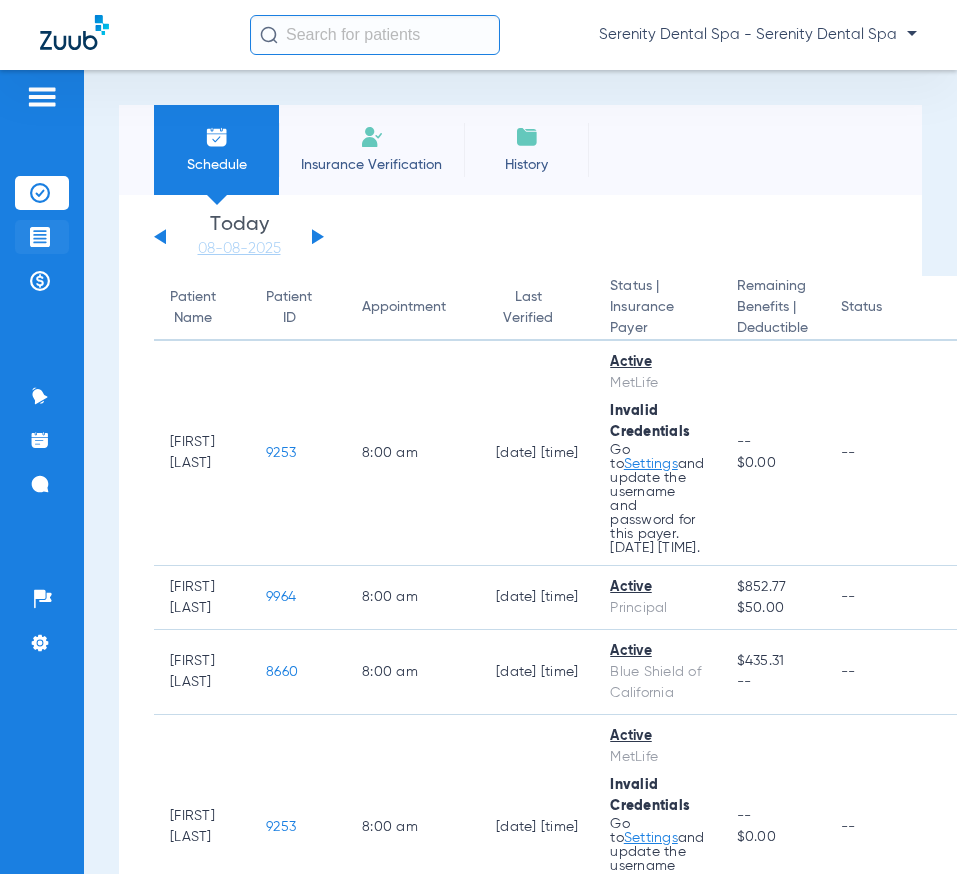 click on "Treatment Acceptance" 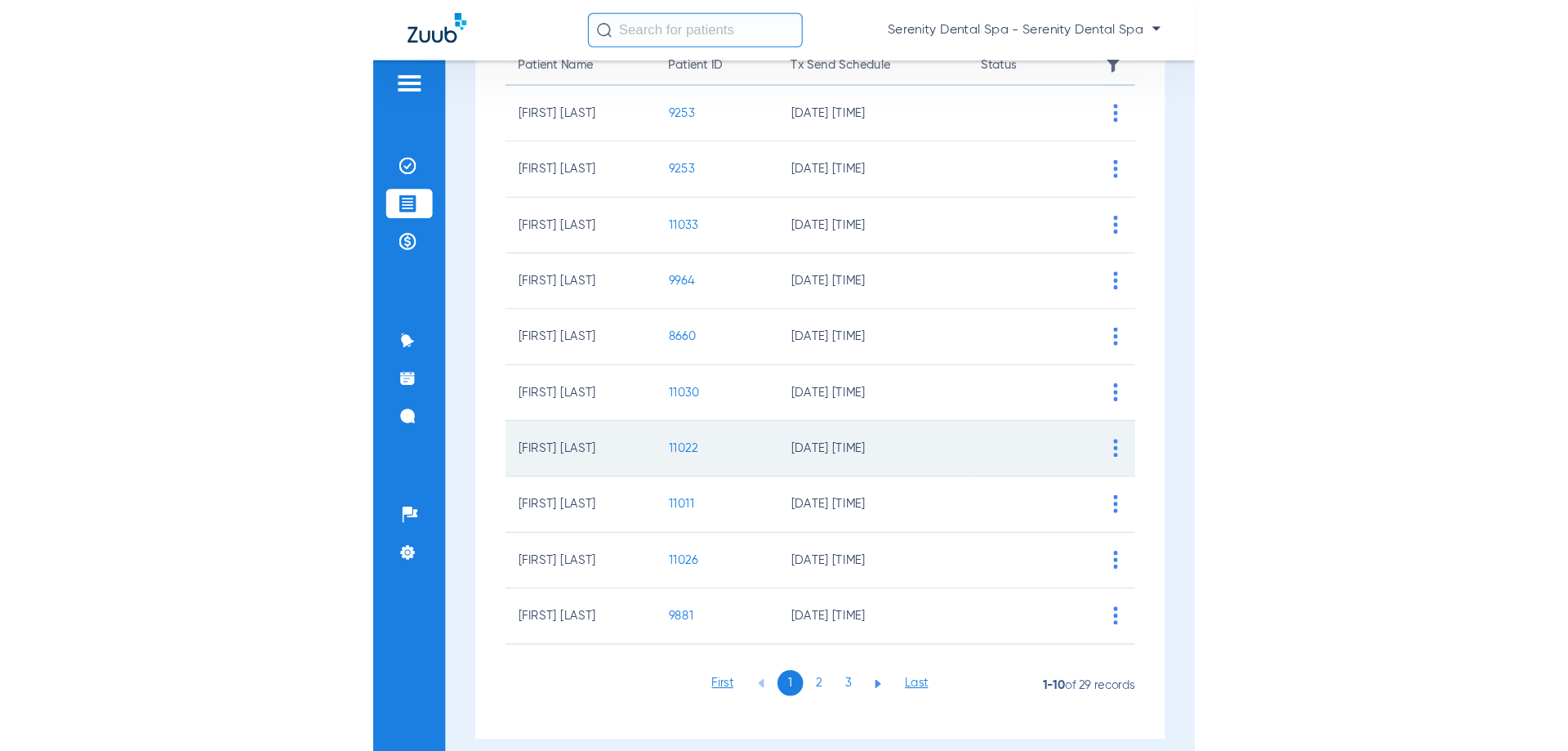 scroll, scrollTop: 200, scrollLeft: 0, axis: vertical 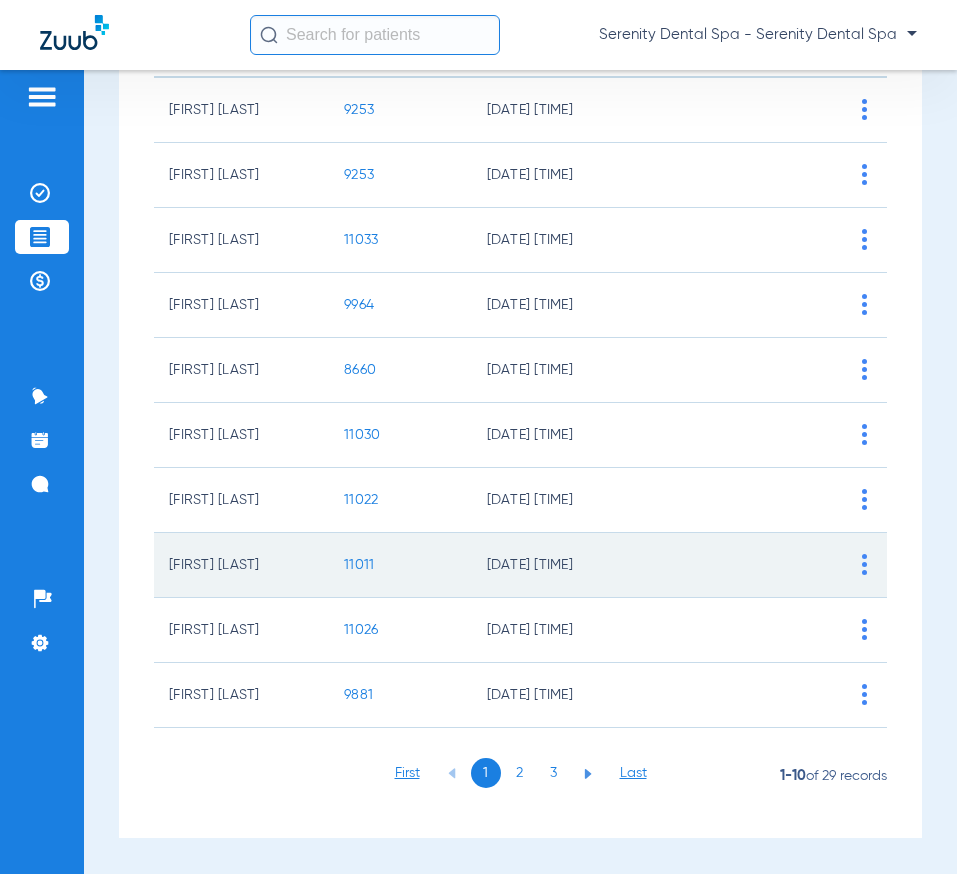 click on "11011" 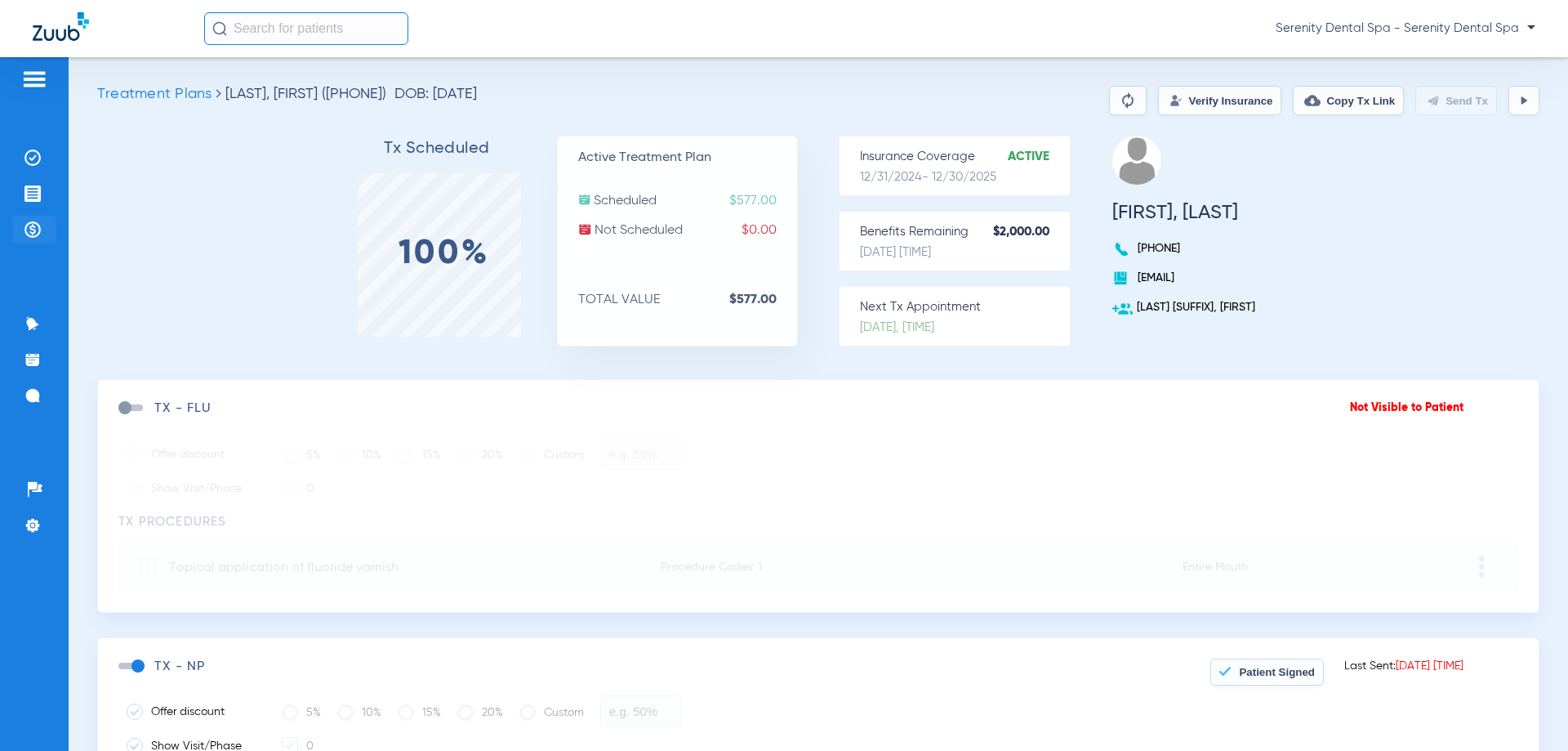 click on "Payments & A/R" 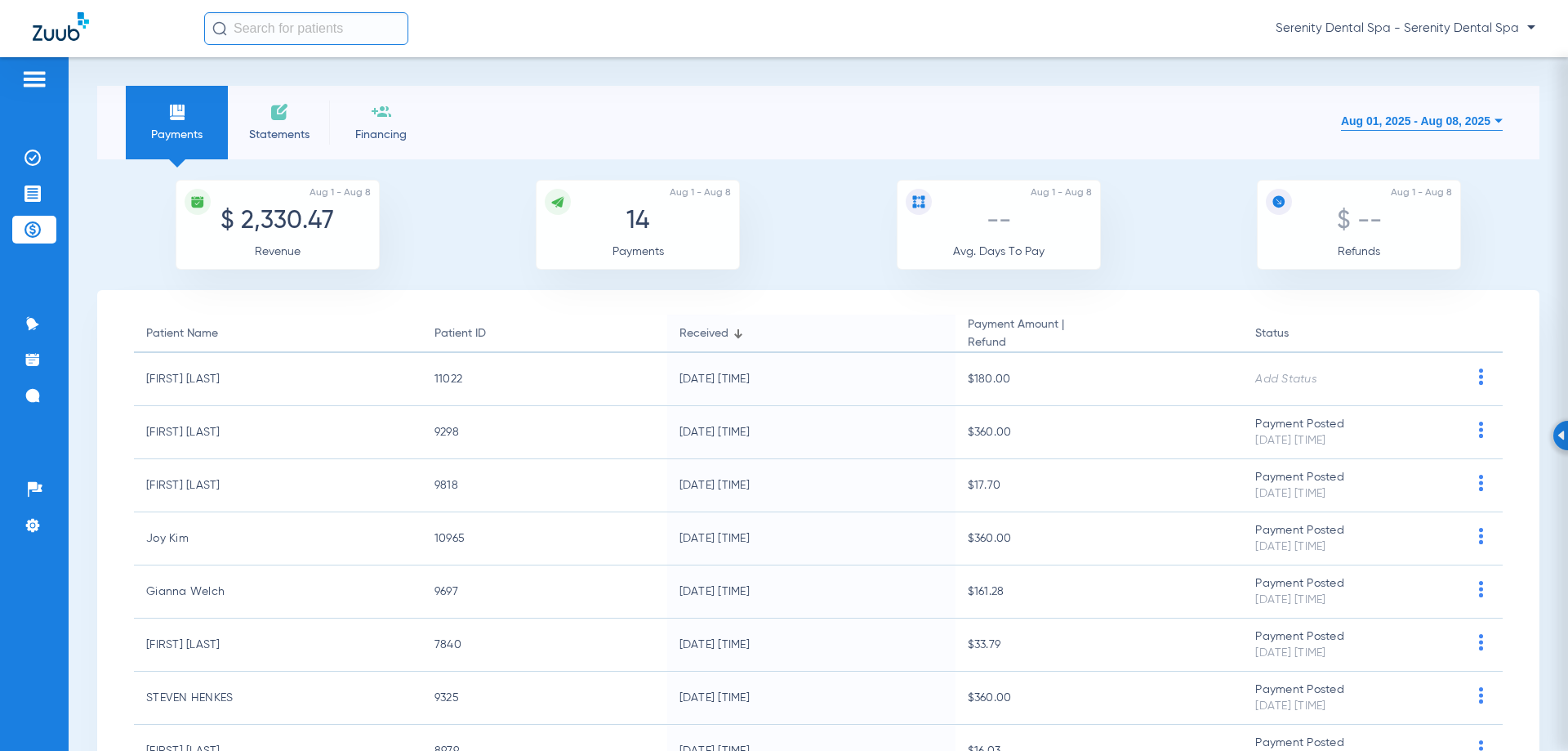 drag, startPoint x: 1382, startPoint y: 117, endPoint x: 1372, endPoint y: 130, distance: 16 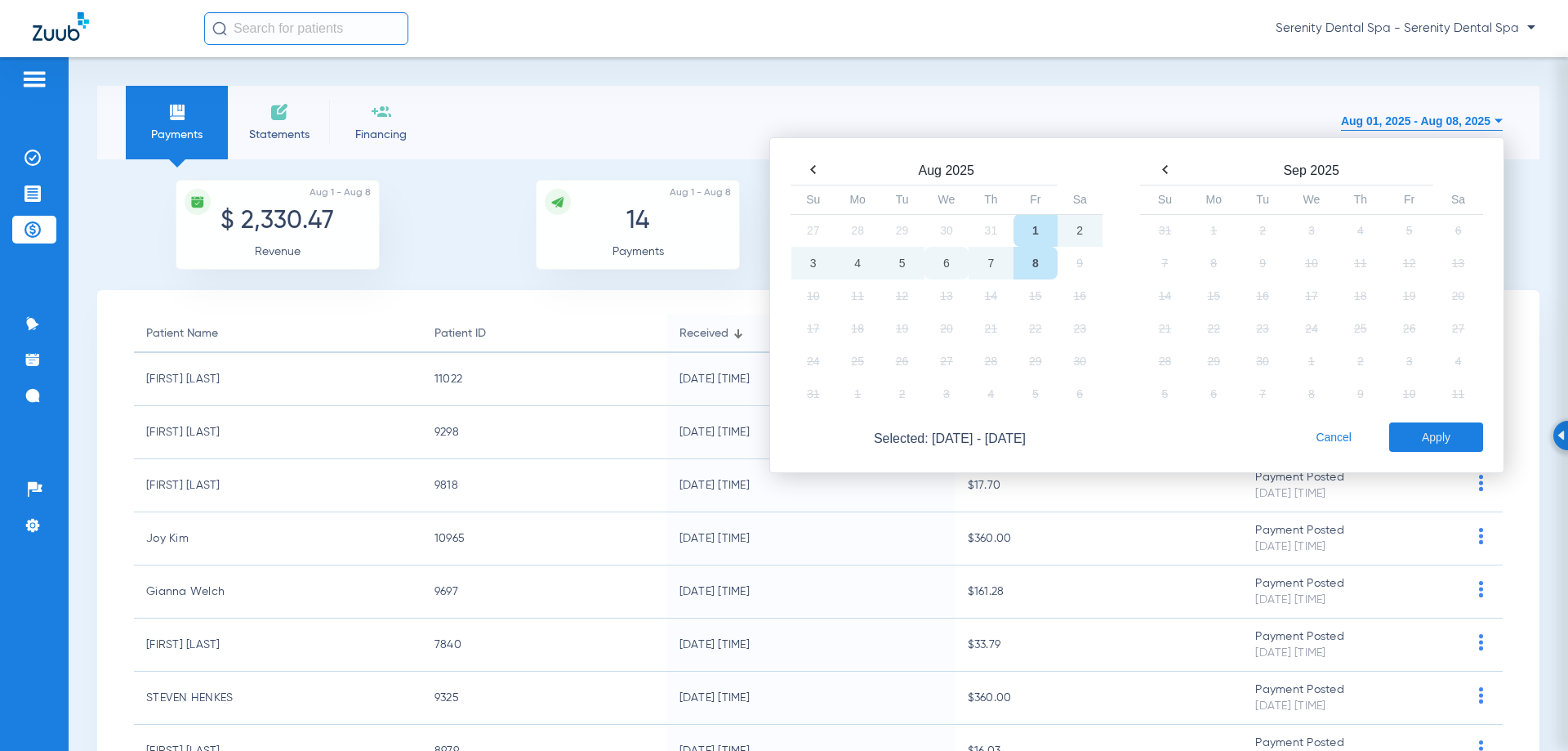 click on "6" 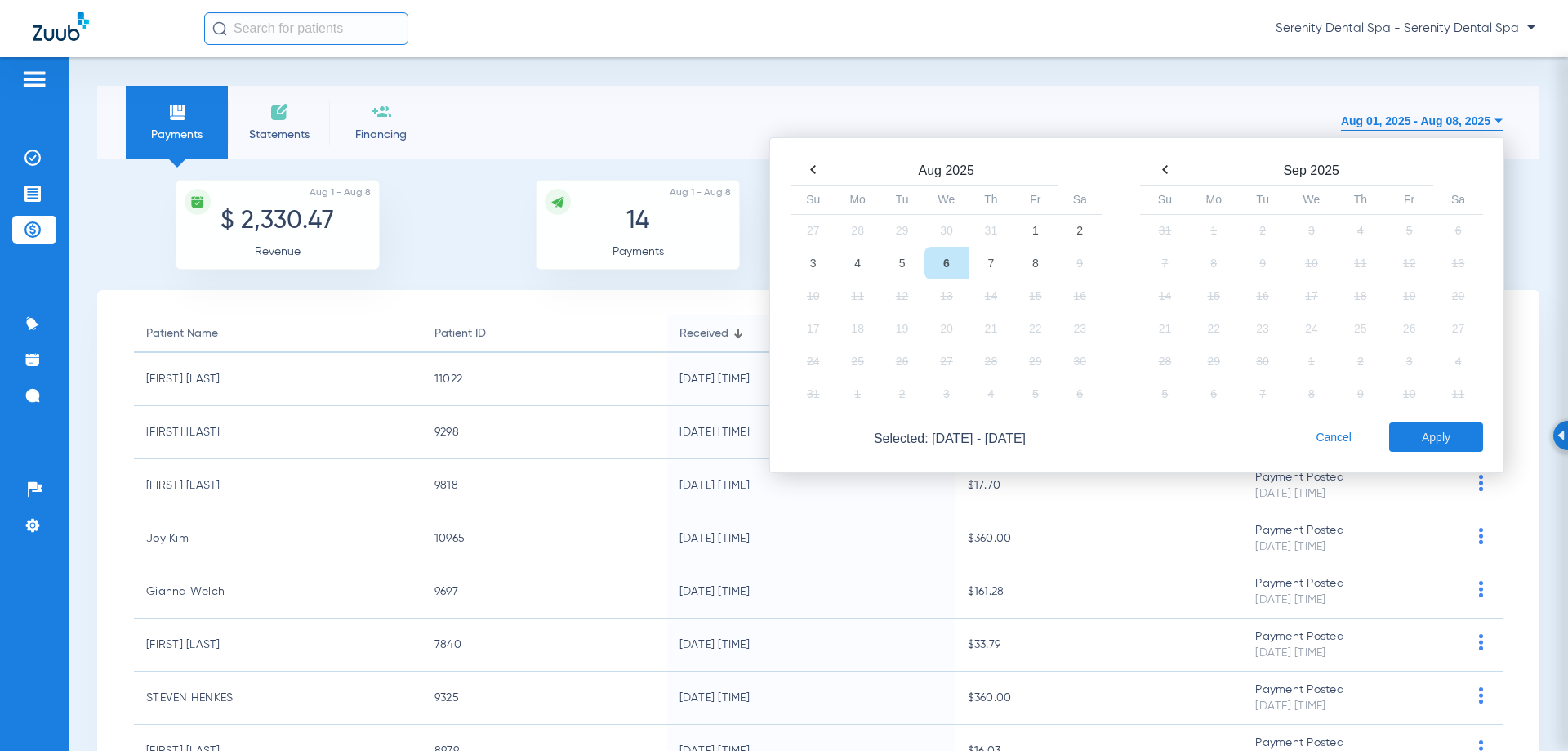 click on "6" 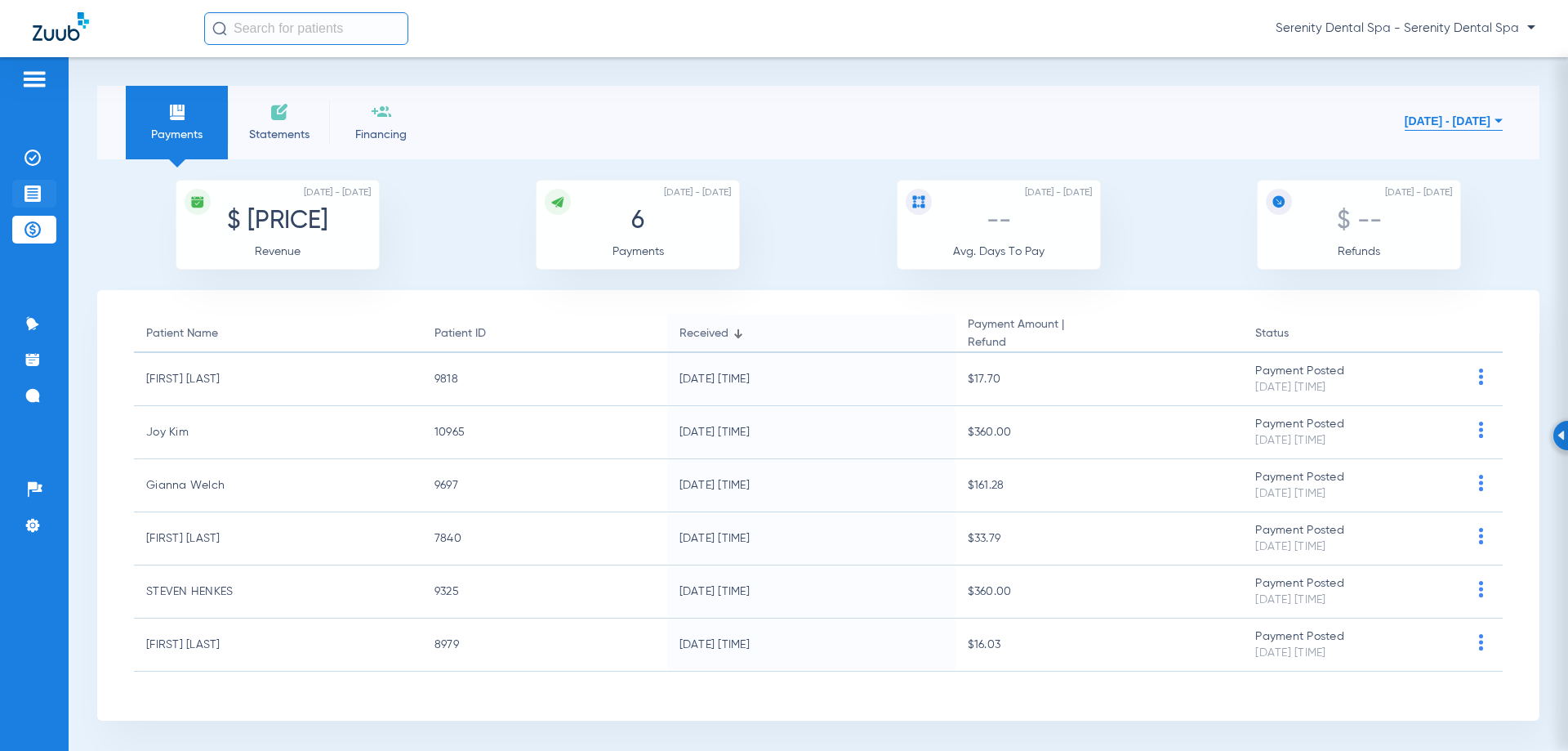 click 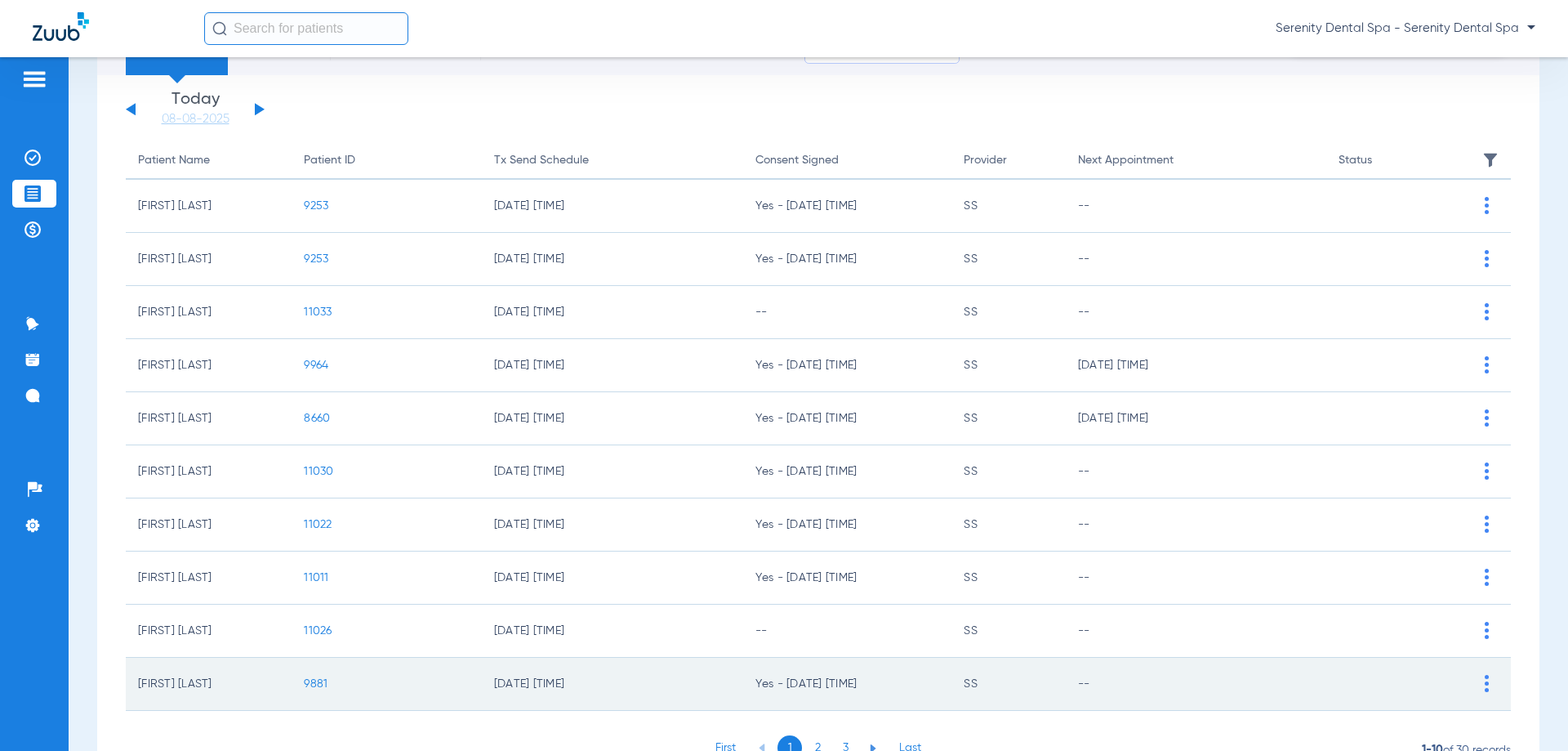 scroll, scrollTop: 163, scrollLeft: 0, axis: vertical 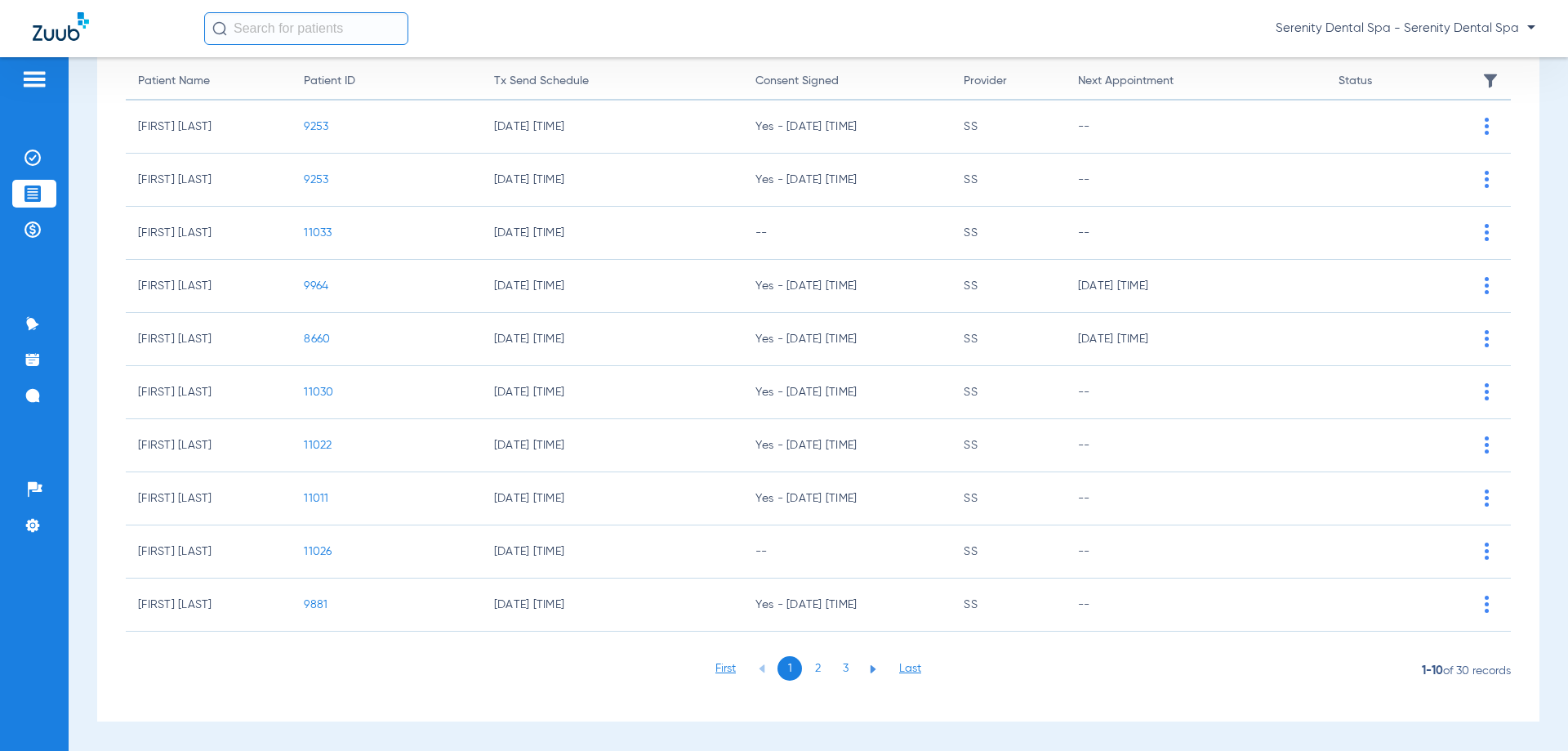 click on "2" 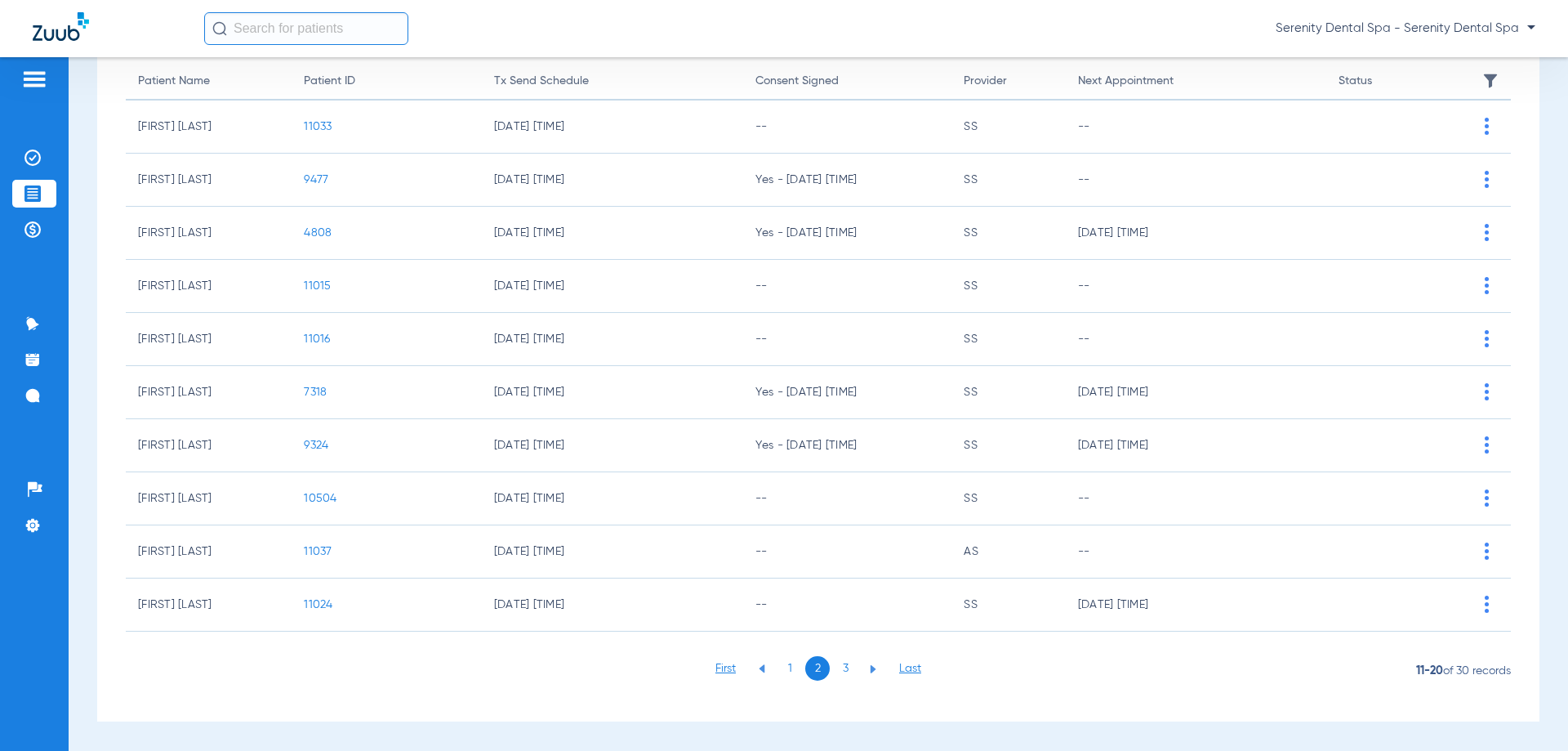 click on "1" 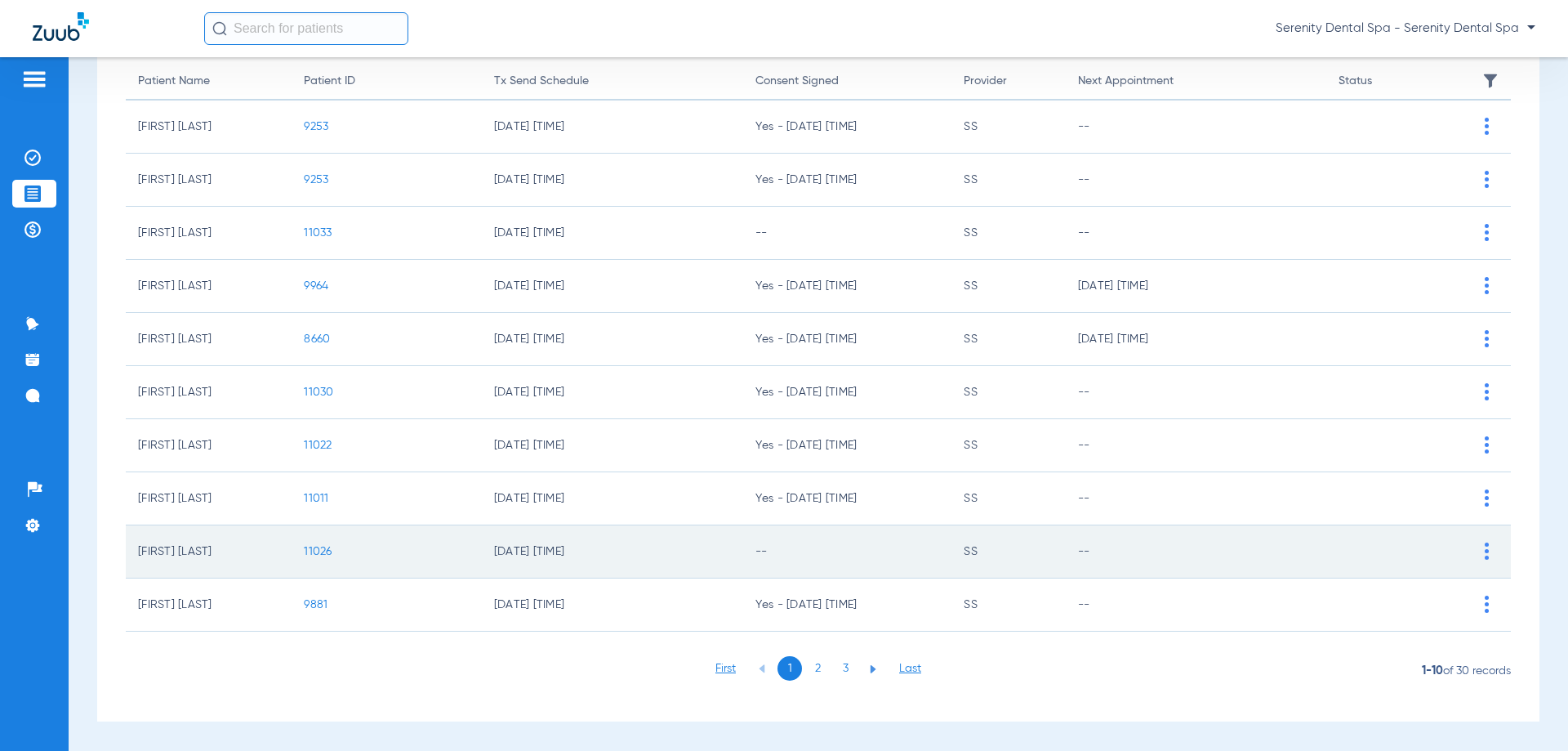click on "11026" 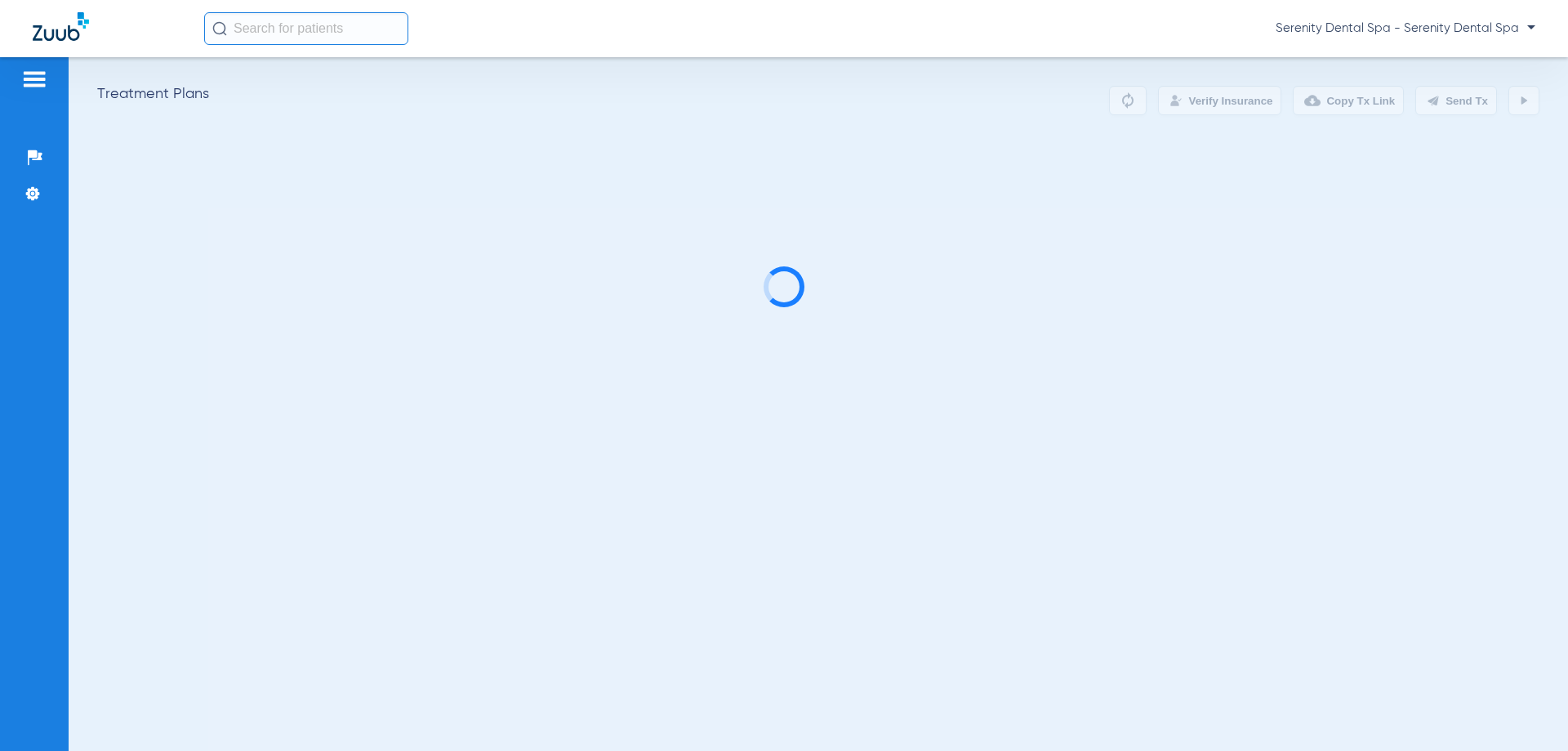 scroll, scrollTop: 0, scrollLeft: 0, axis: both 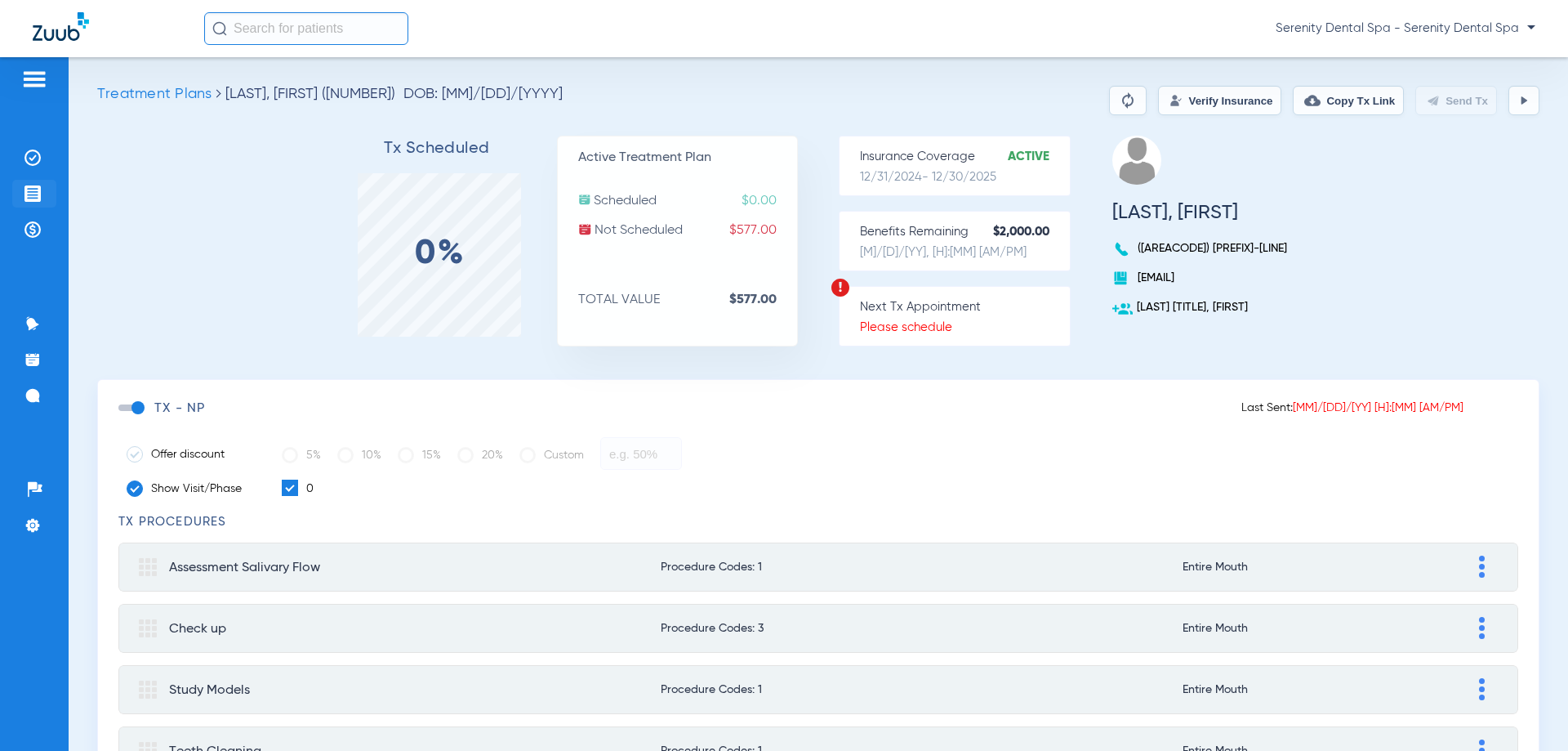 click 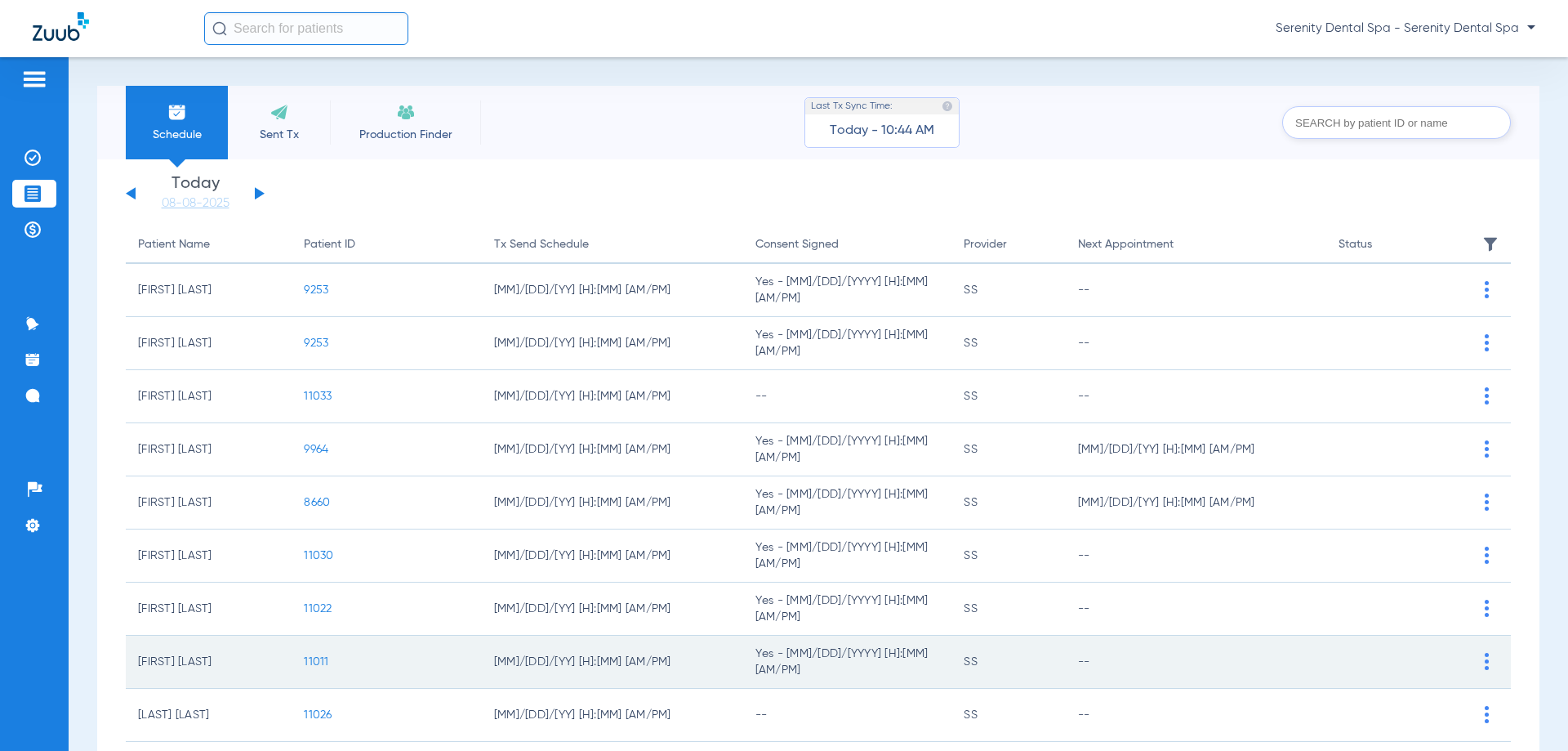scroll, scrollTop: 163, scrollLeft: 0, axis: vertical 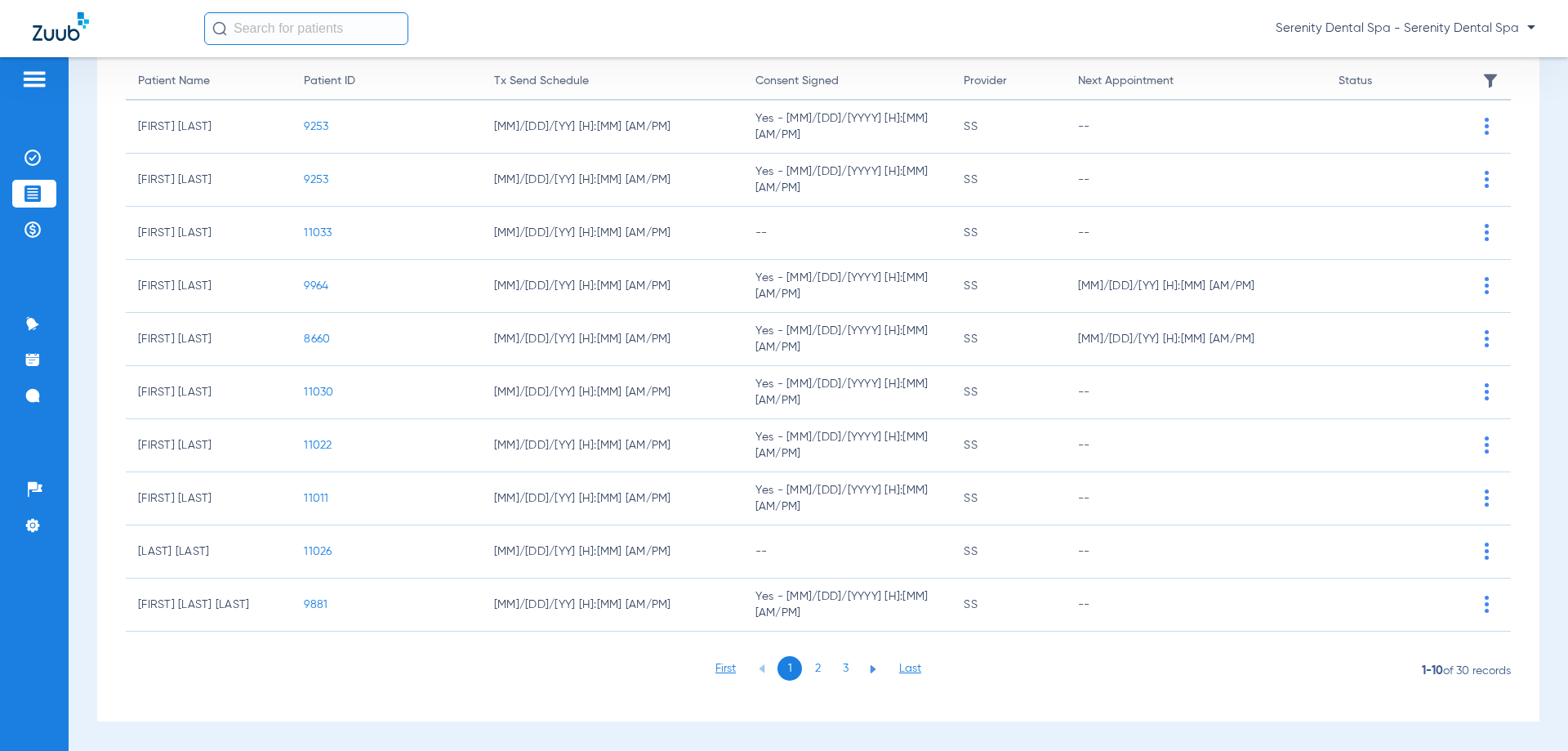 click on "11026" 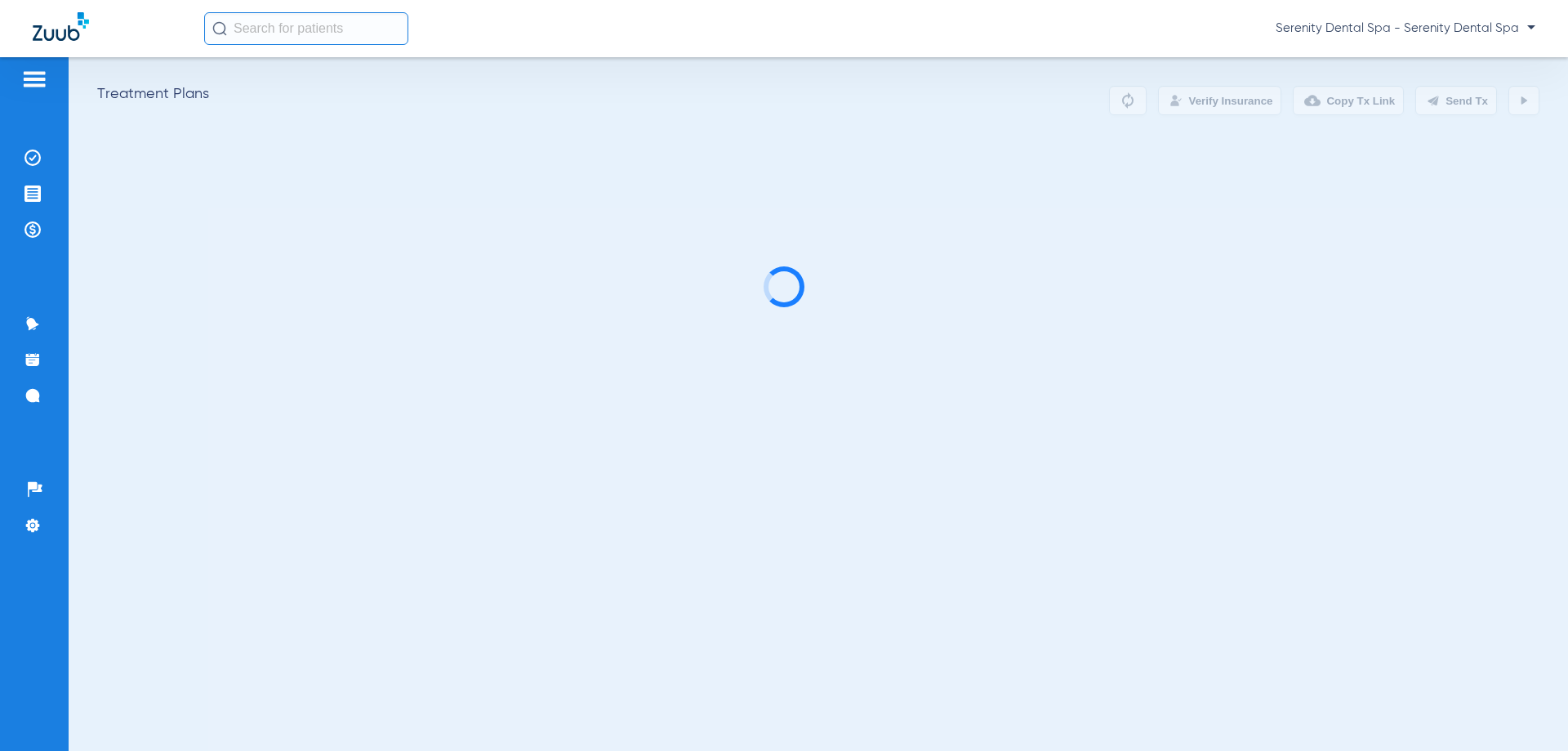 scroll, scrollTop: 0, scrollLeft: 0, axis: both 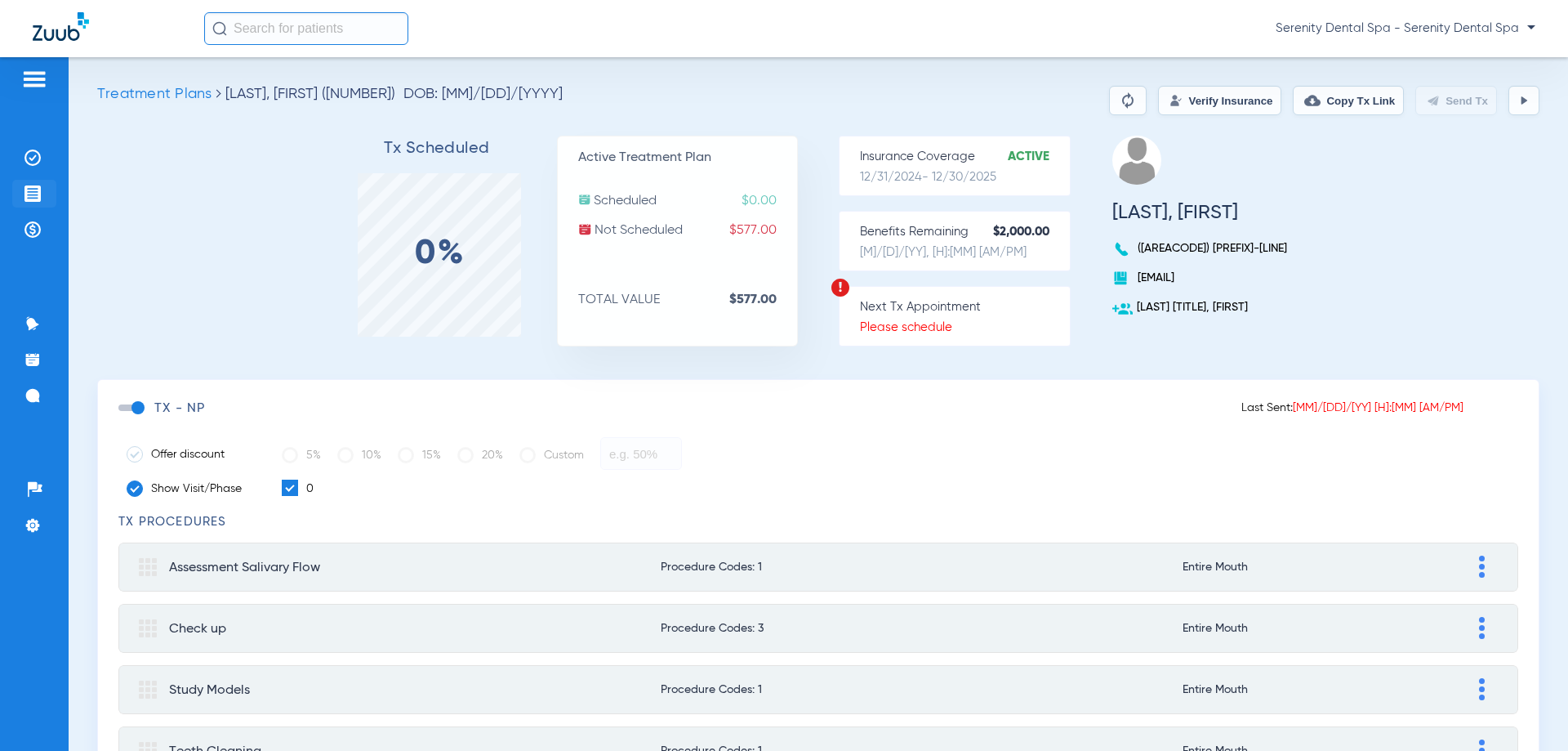 click on "Treatment Acceptance" 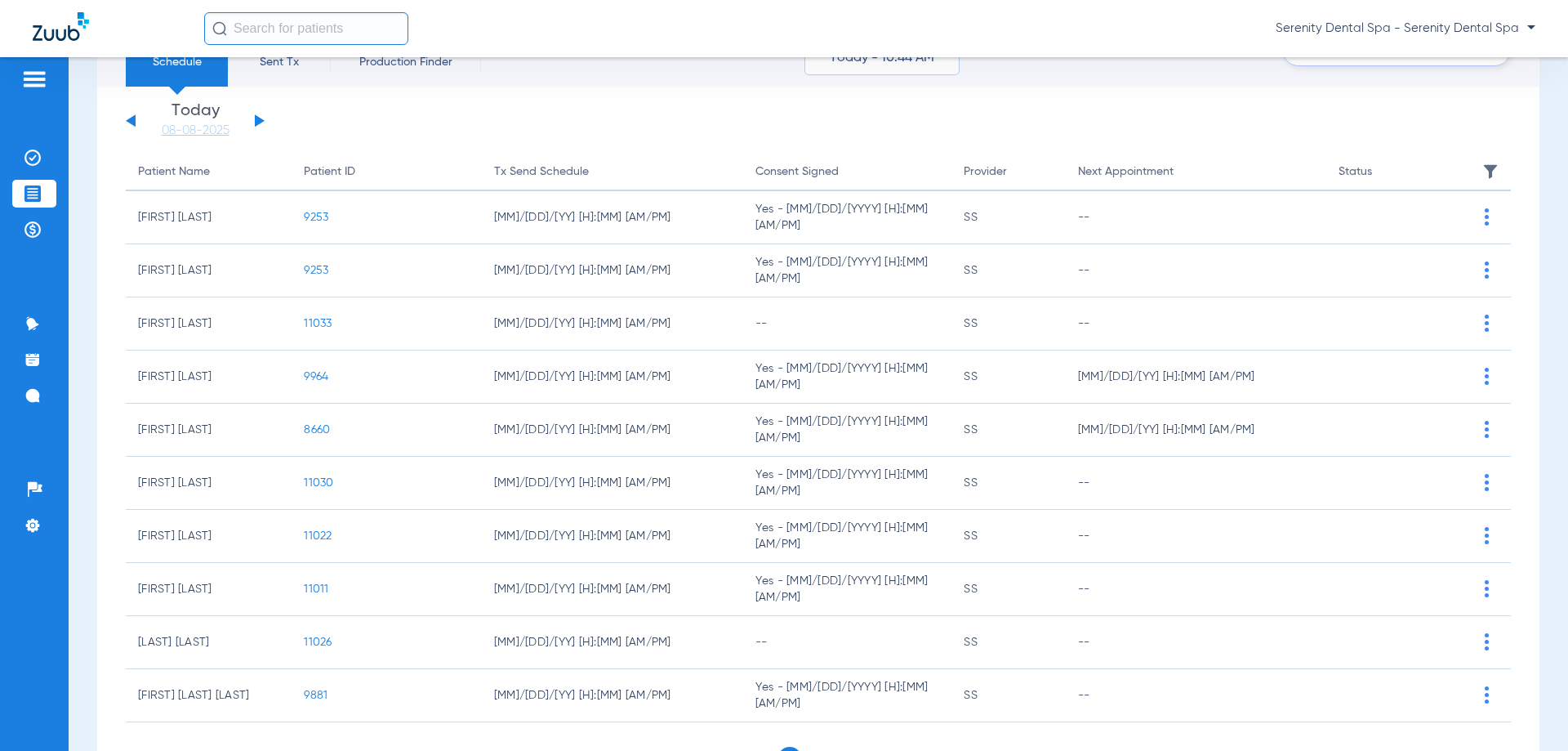 scroll, scrollTop: 163, scrollLeft: 0, axis: vertical 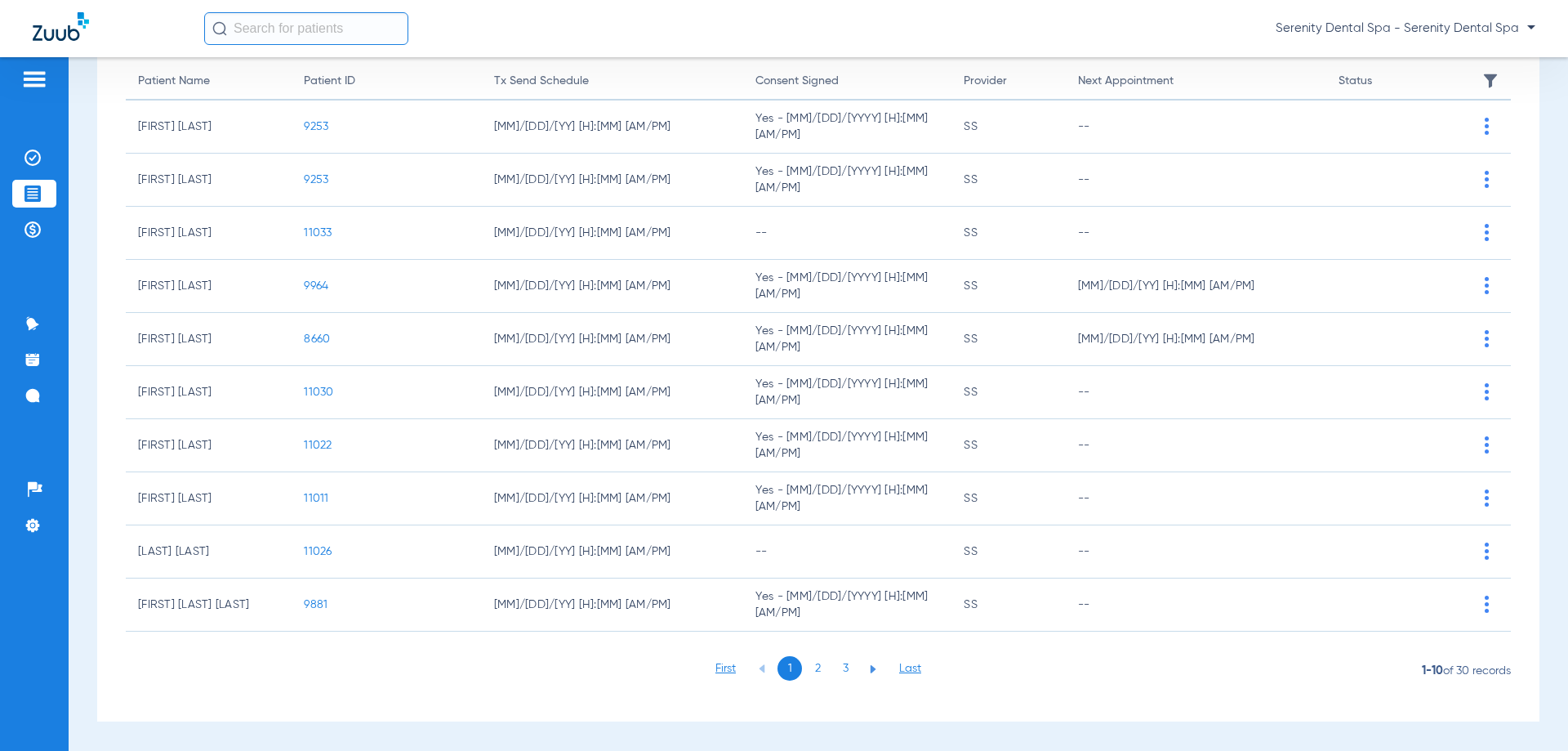 click on "2" 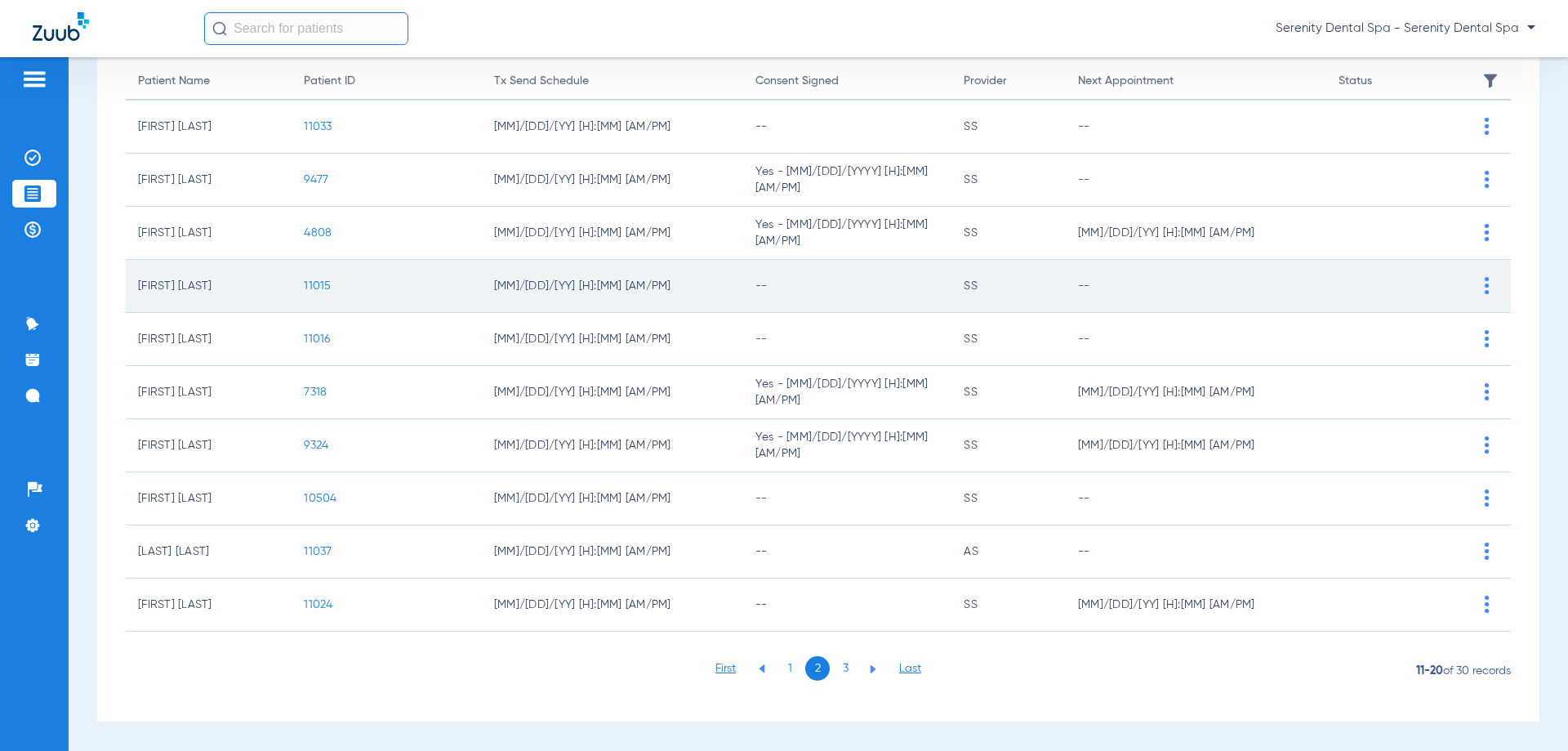 click on "11015" 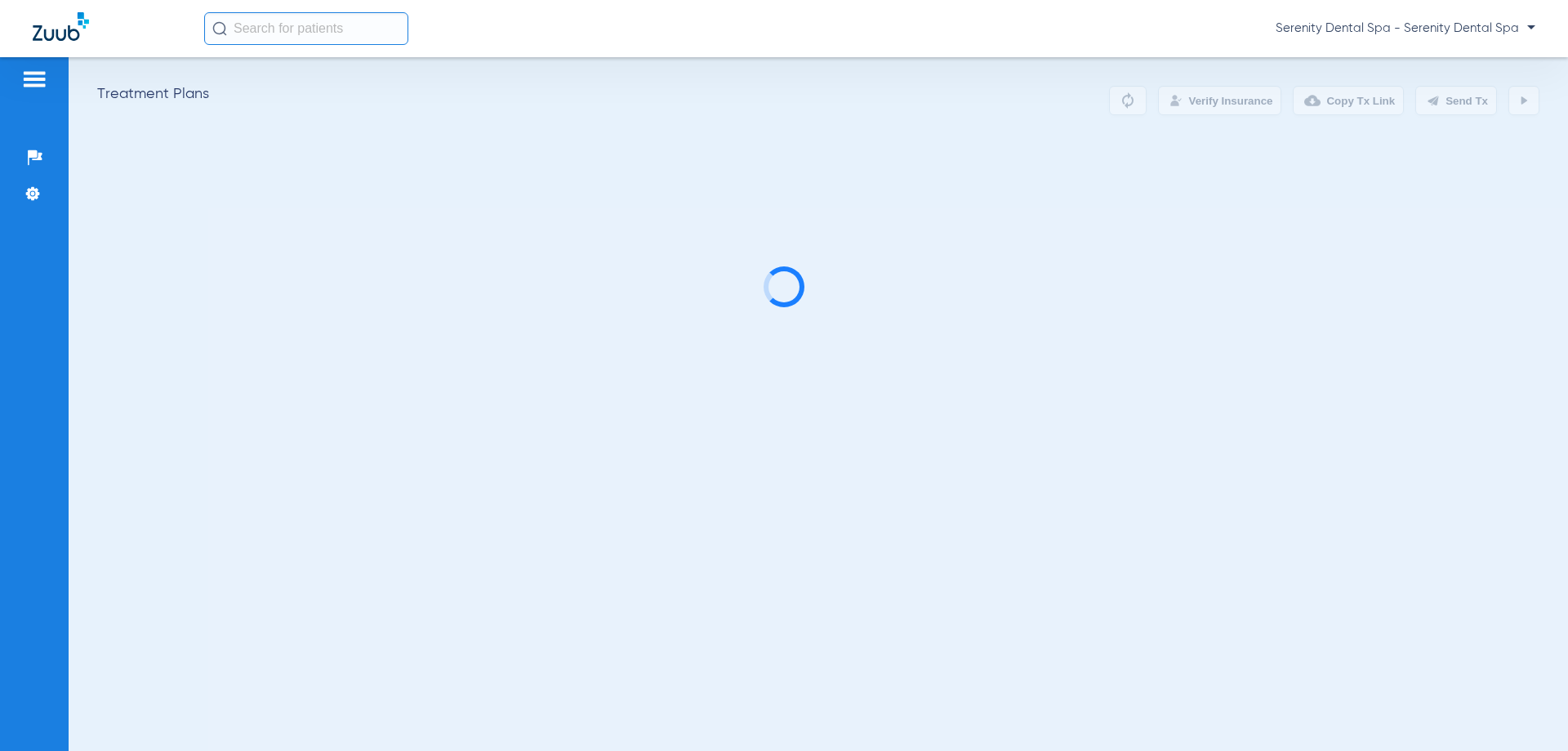 scroll, scrollTop: 0, scrollLeft: 0, axis: both 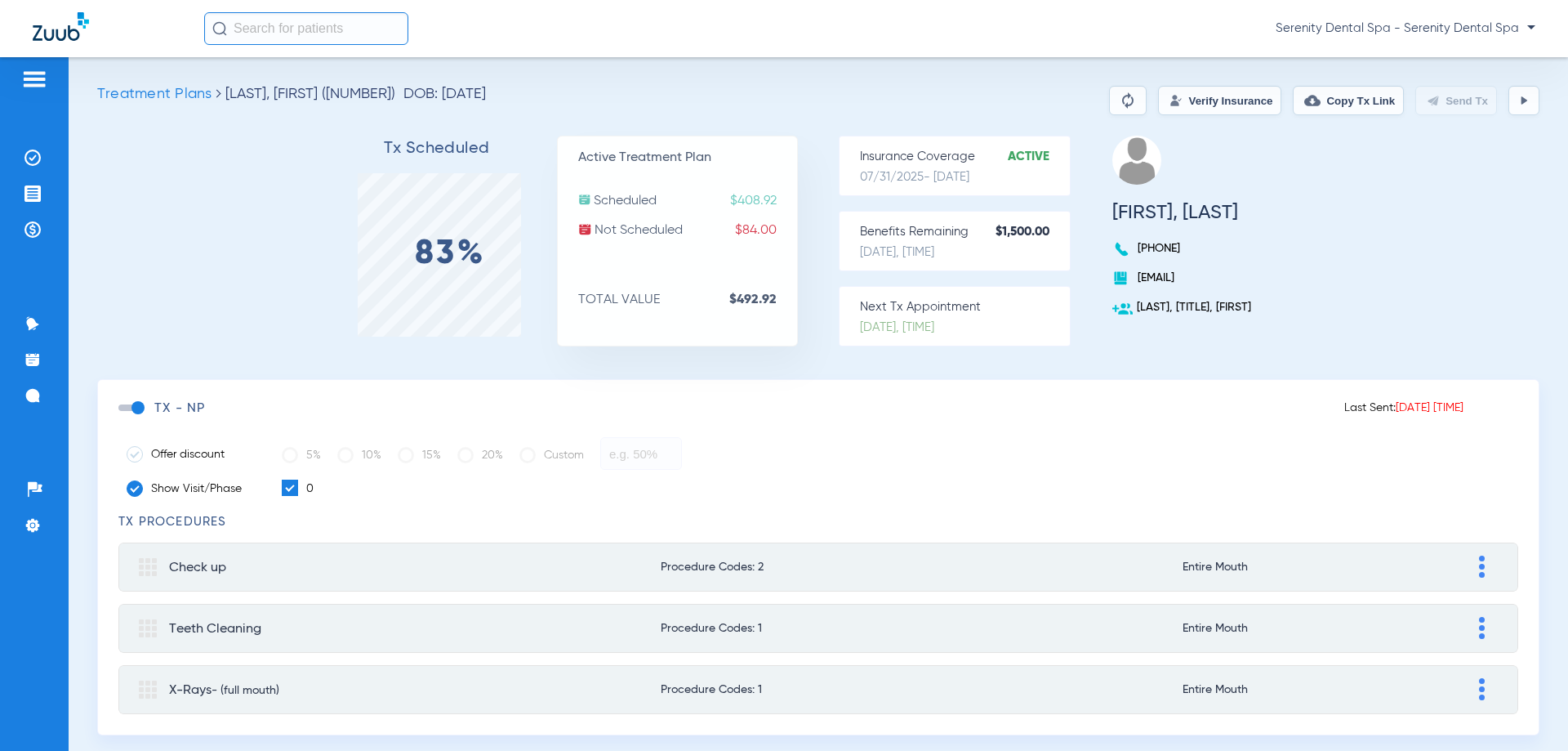 click on "Treatment Acceptance" 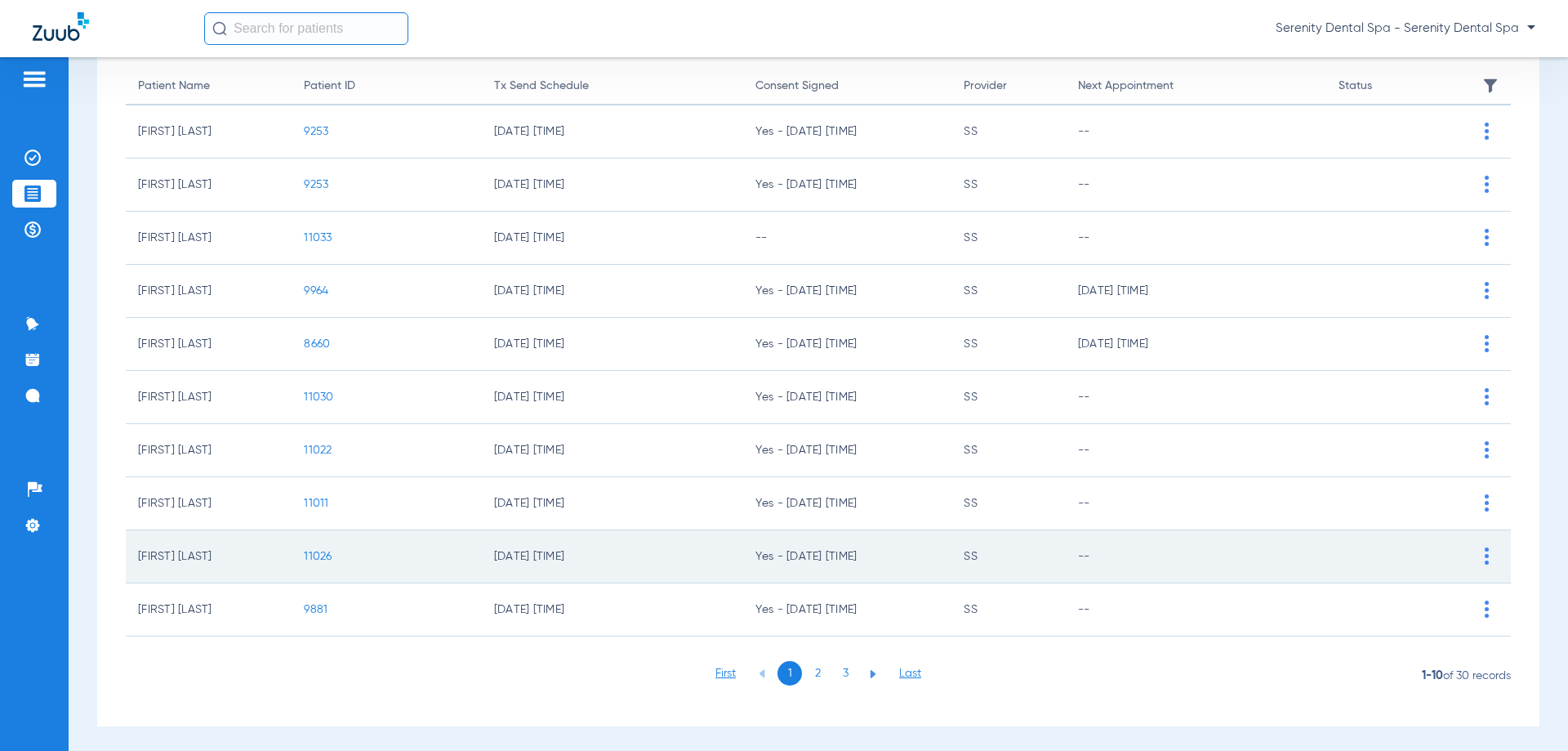 scroll, scrollTop: 163, scrollLeft: 0, axis: vertical 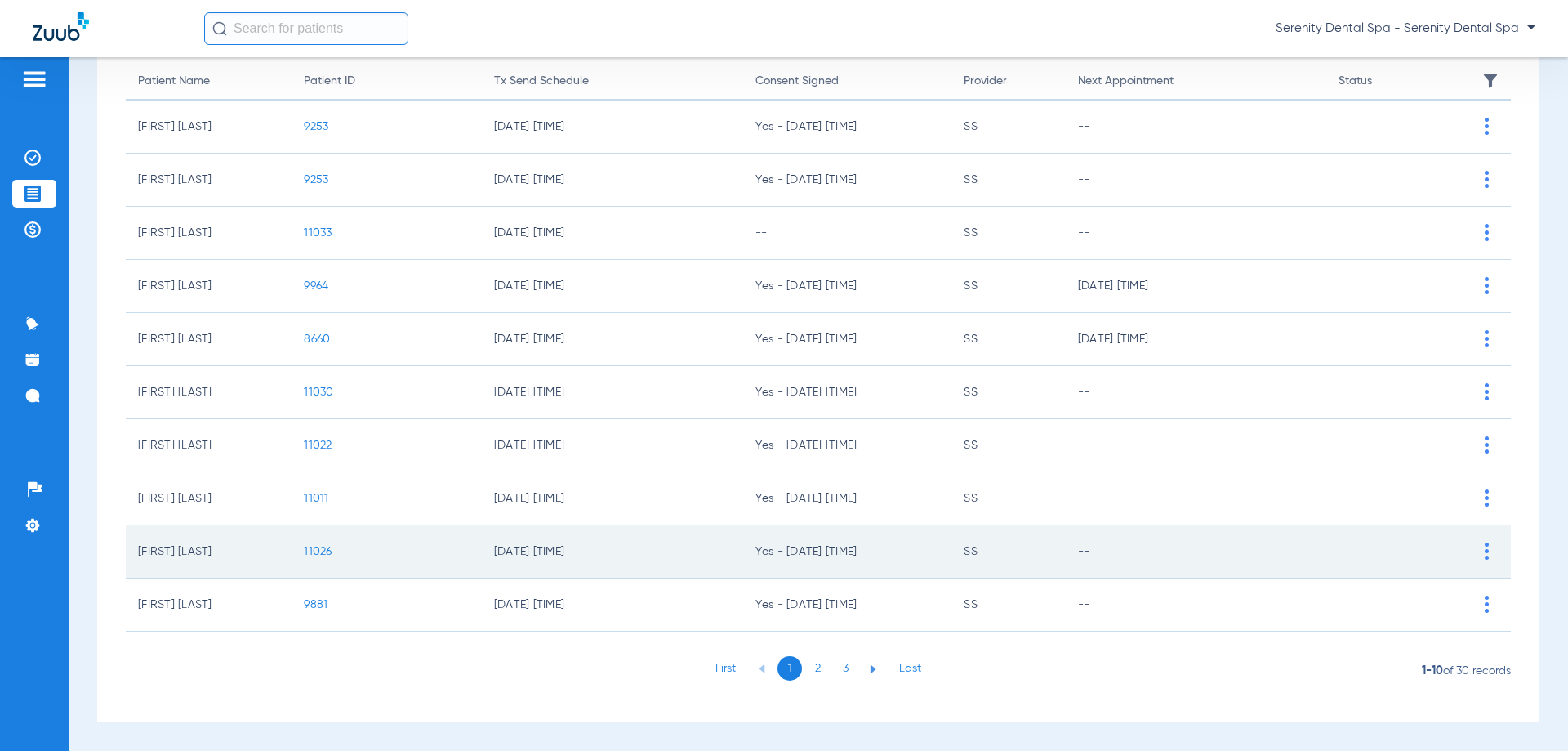 click on "11026" 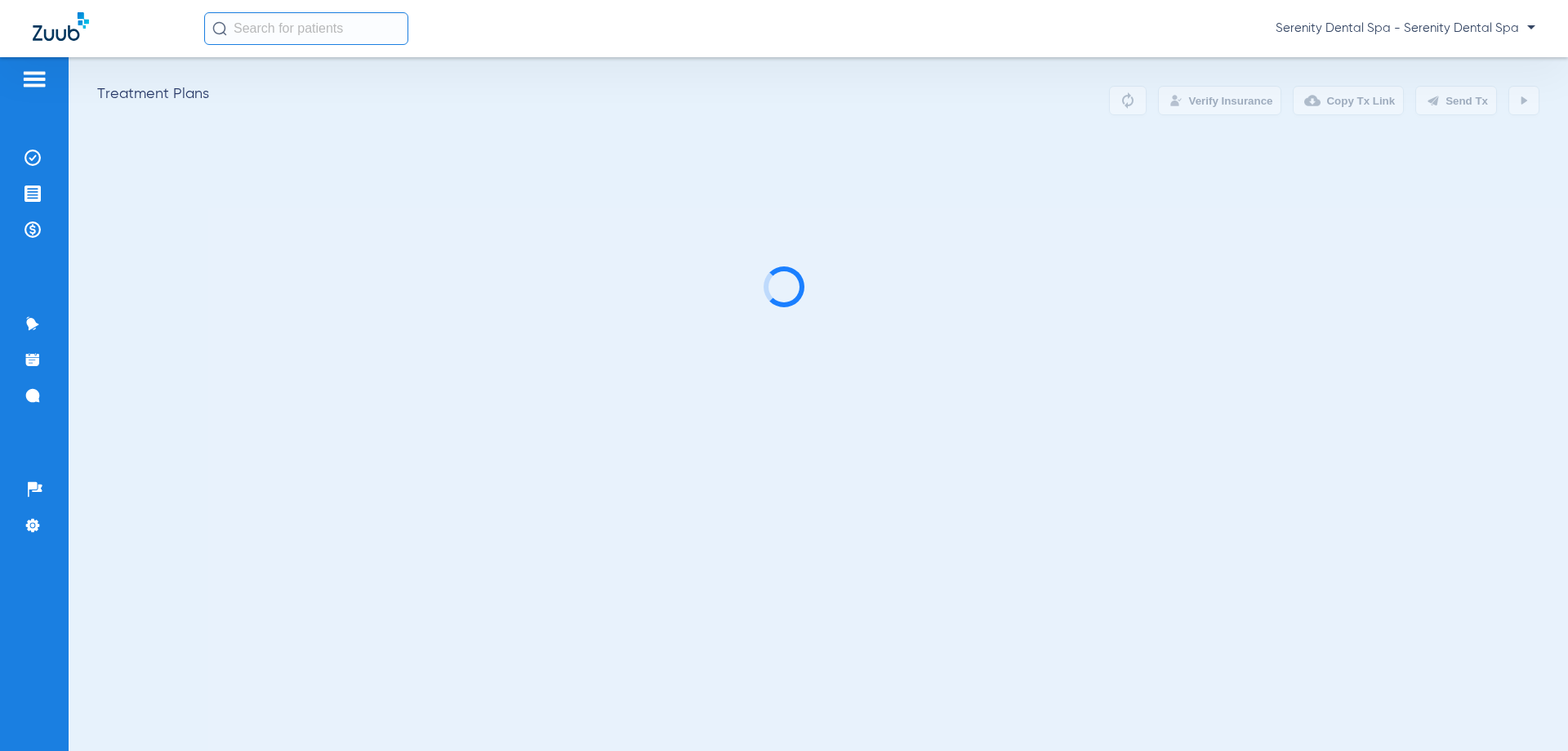 scroll, scrollTop: 0, scrollLeft: 0, axis: both 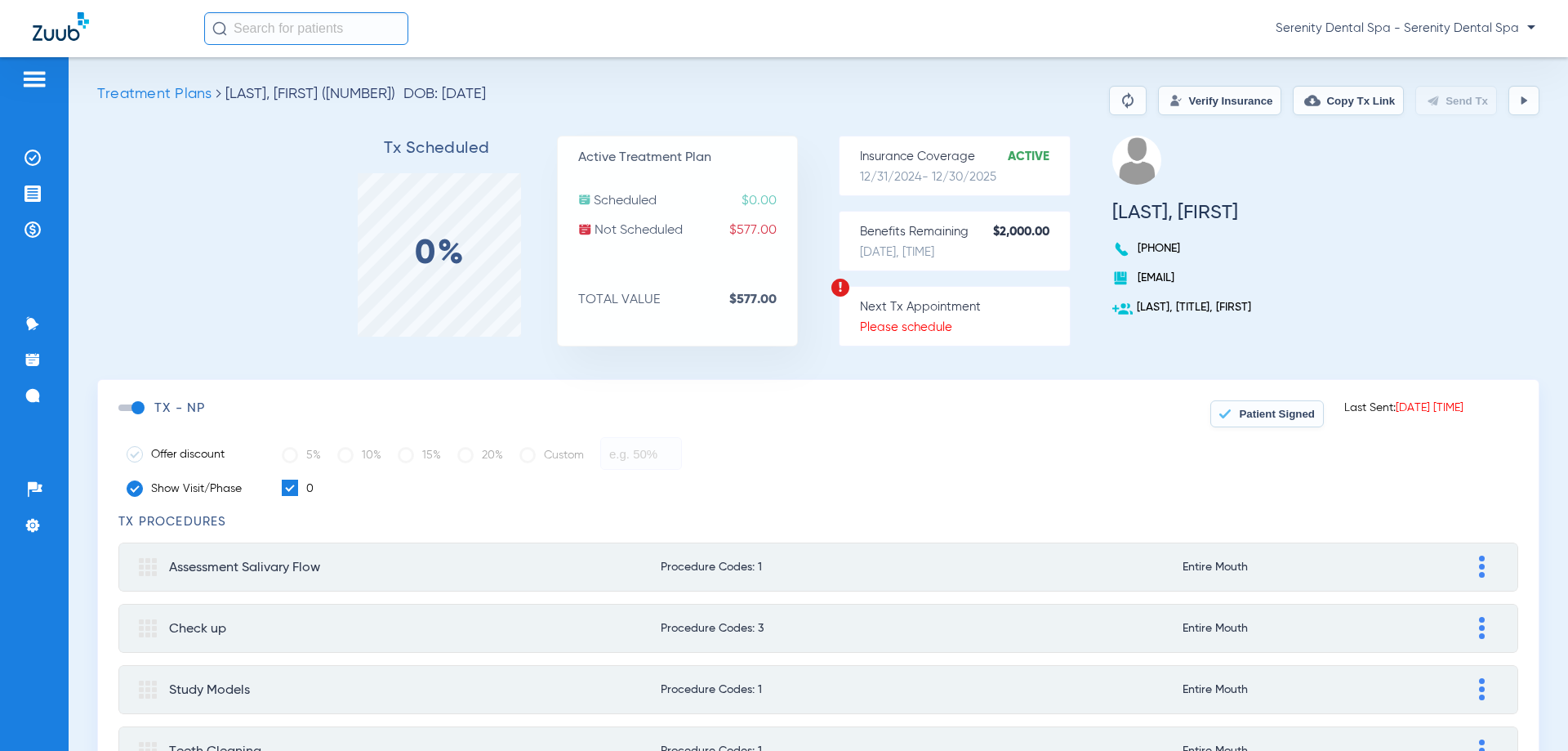 drag, startPoint x: 38, startPoint y: 185, endPoint x: 23, endPoint y: 252, distance: 68.65858 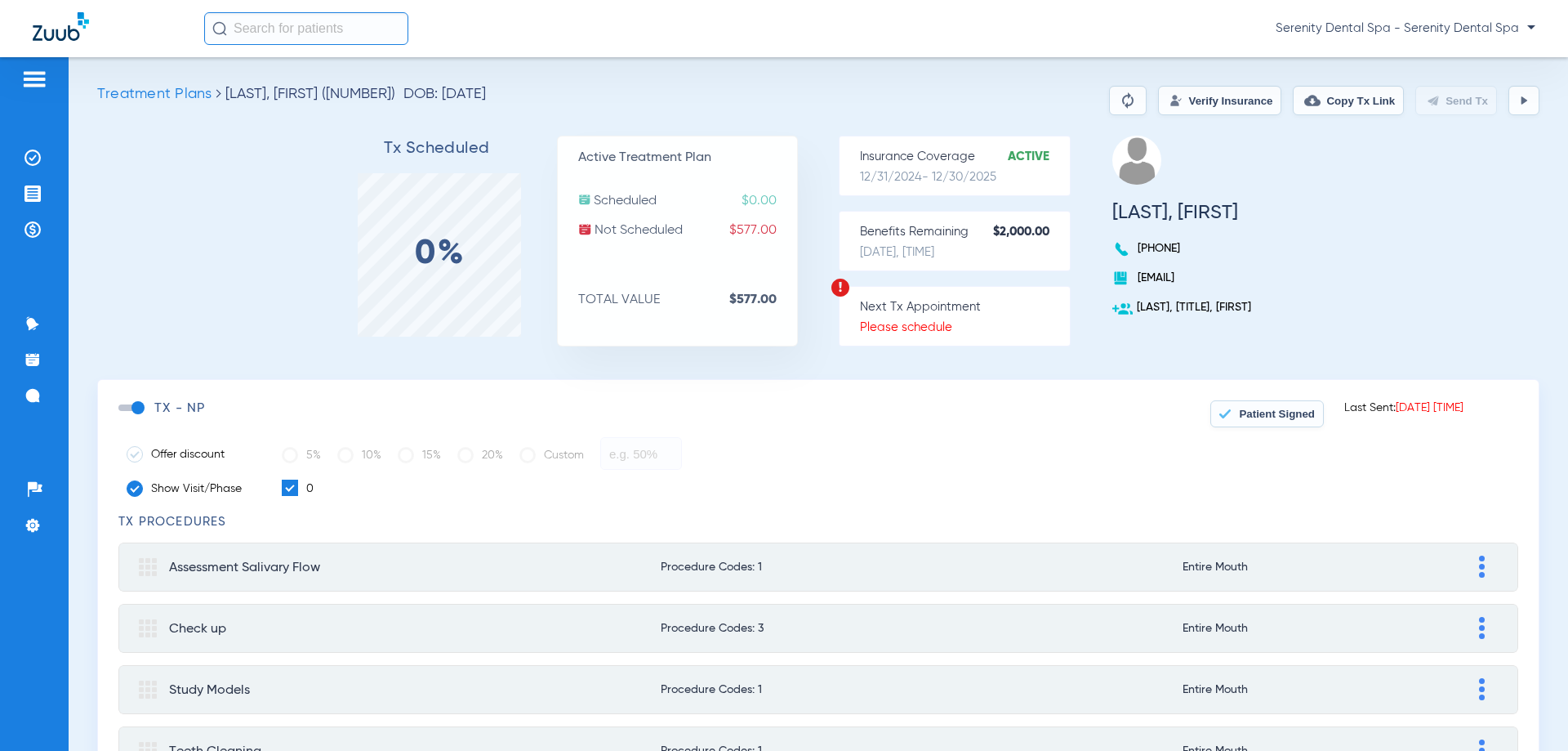 click 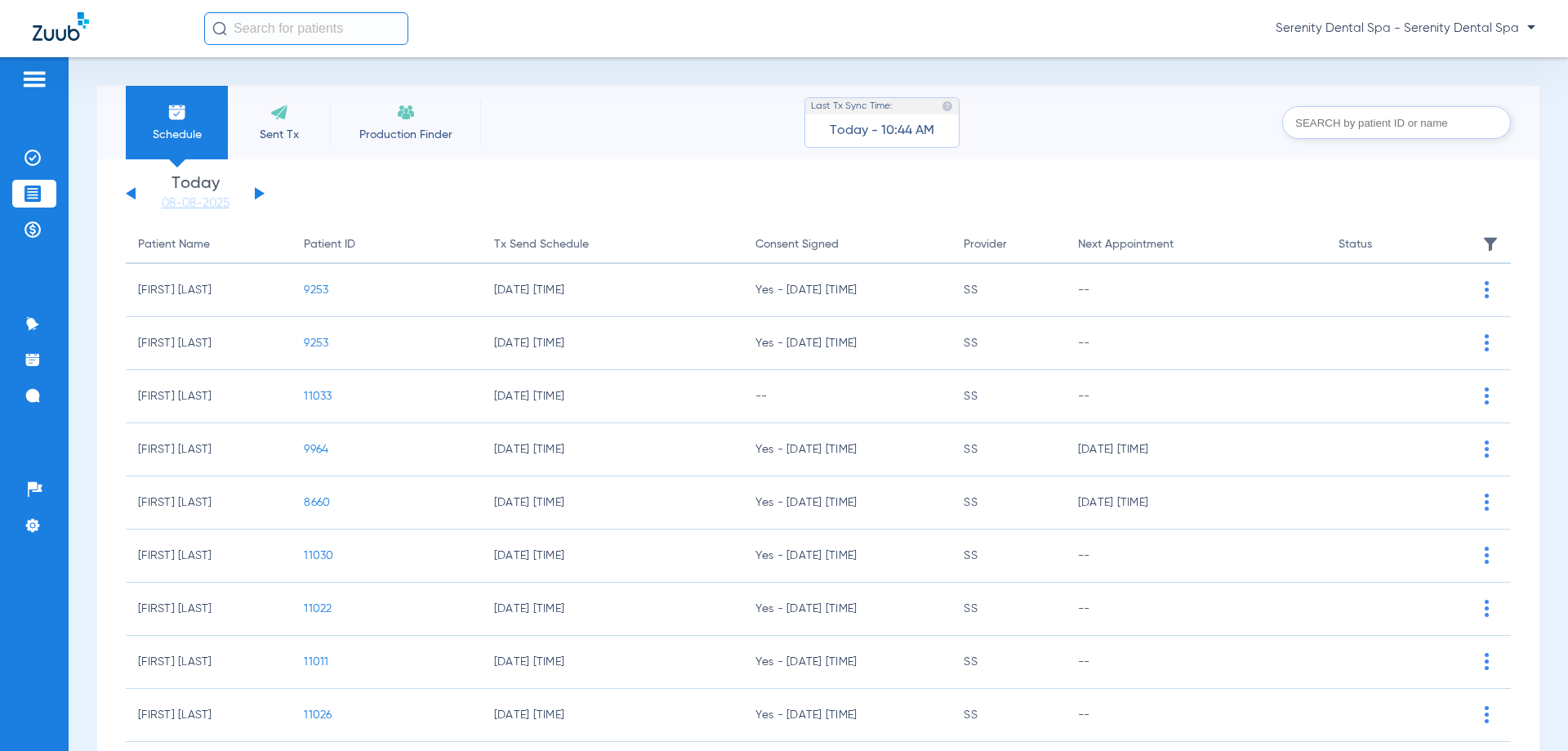 scroll, scrollTop: 163, scrollLeft: 0, axis: vertical 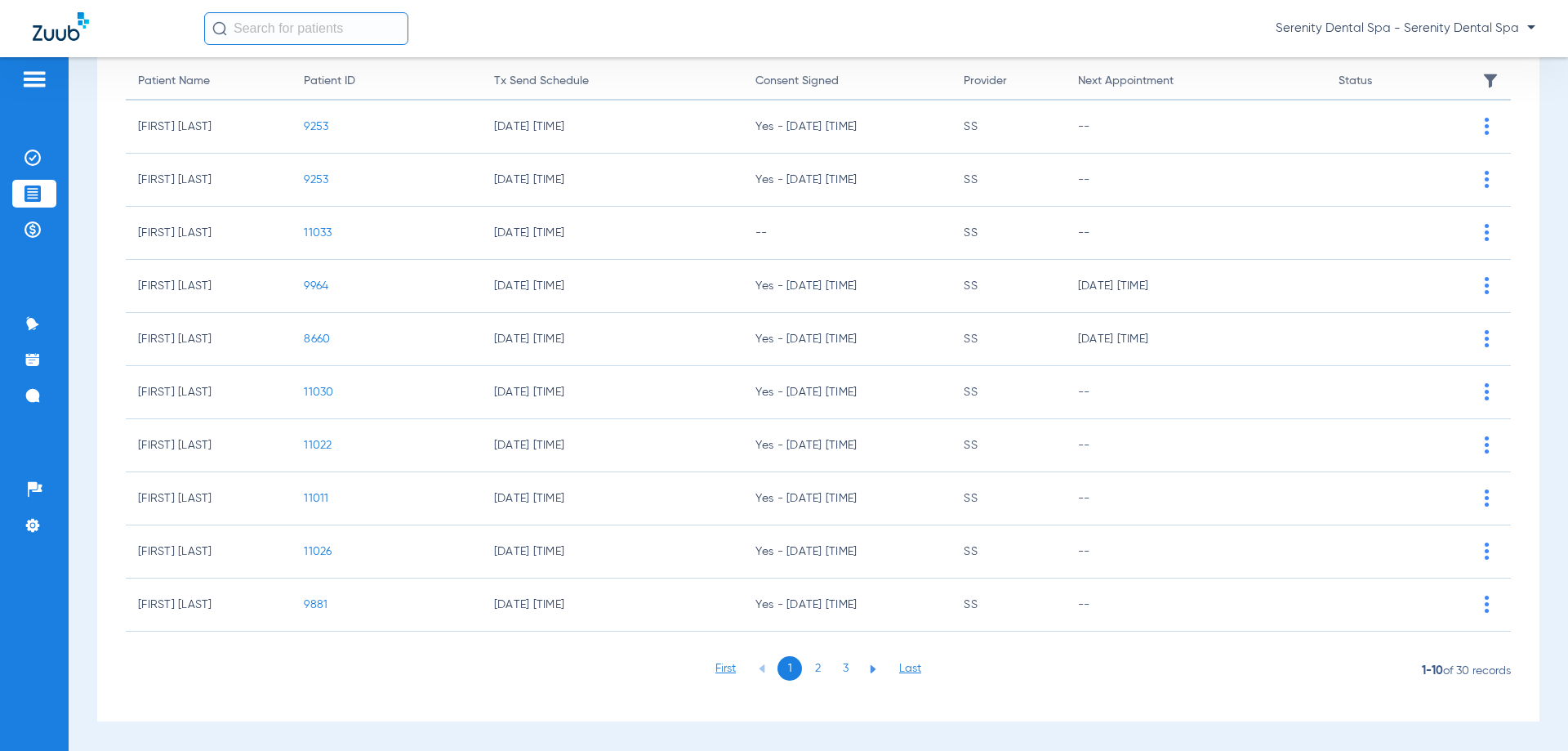 click on "2" 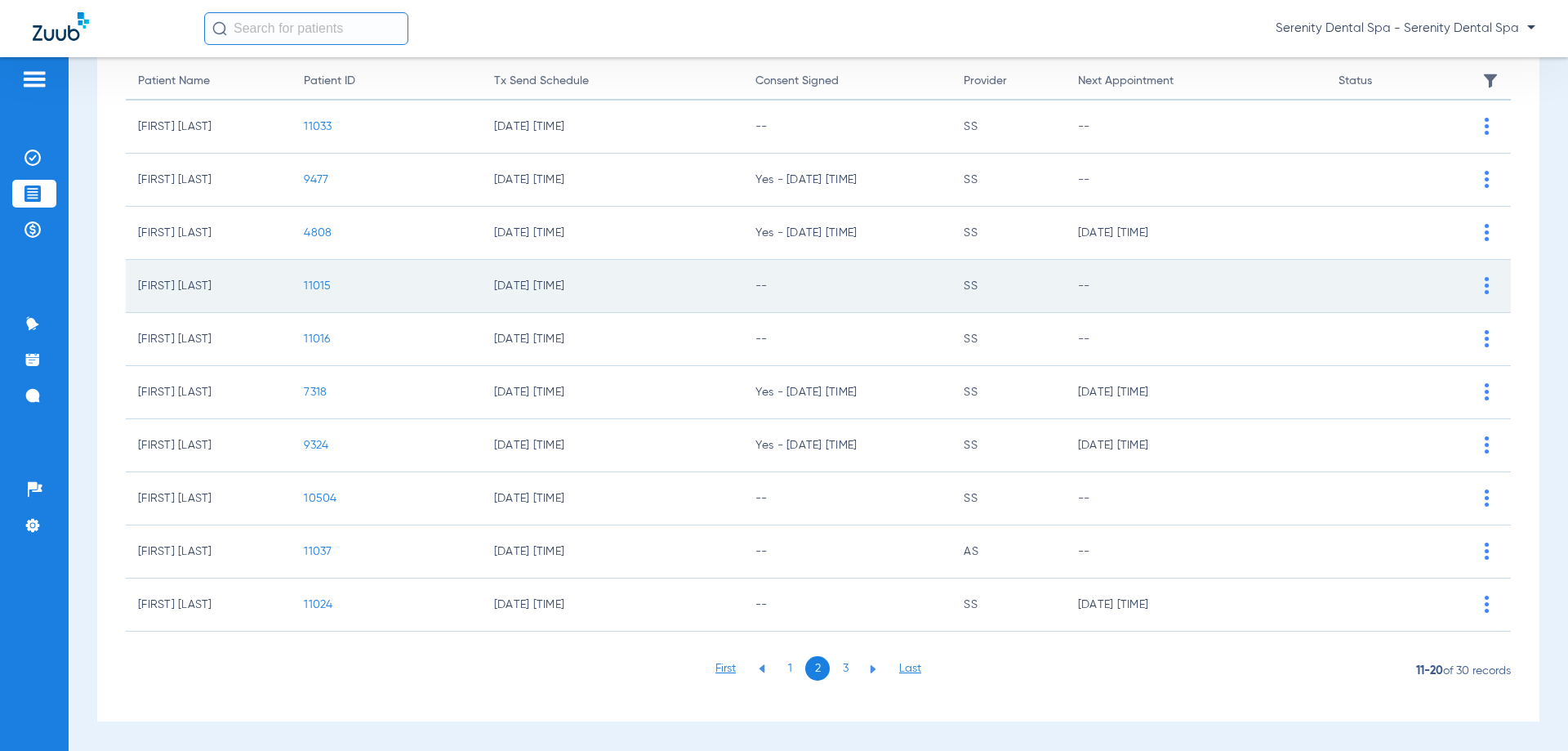 click on "11015" 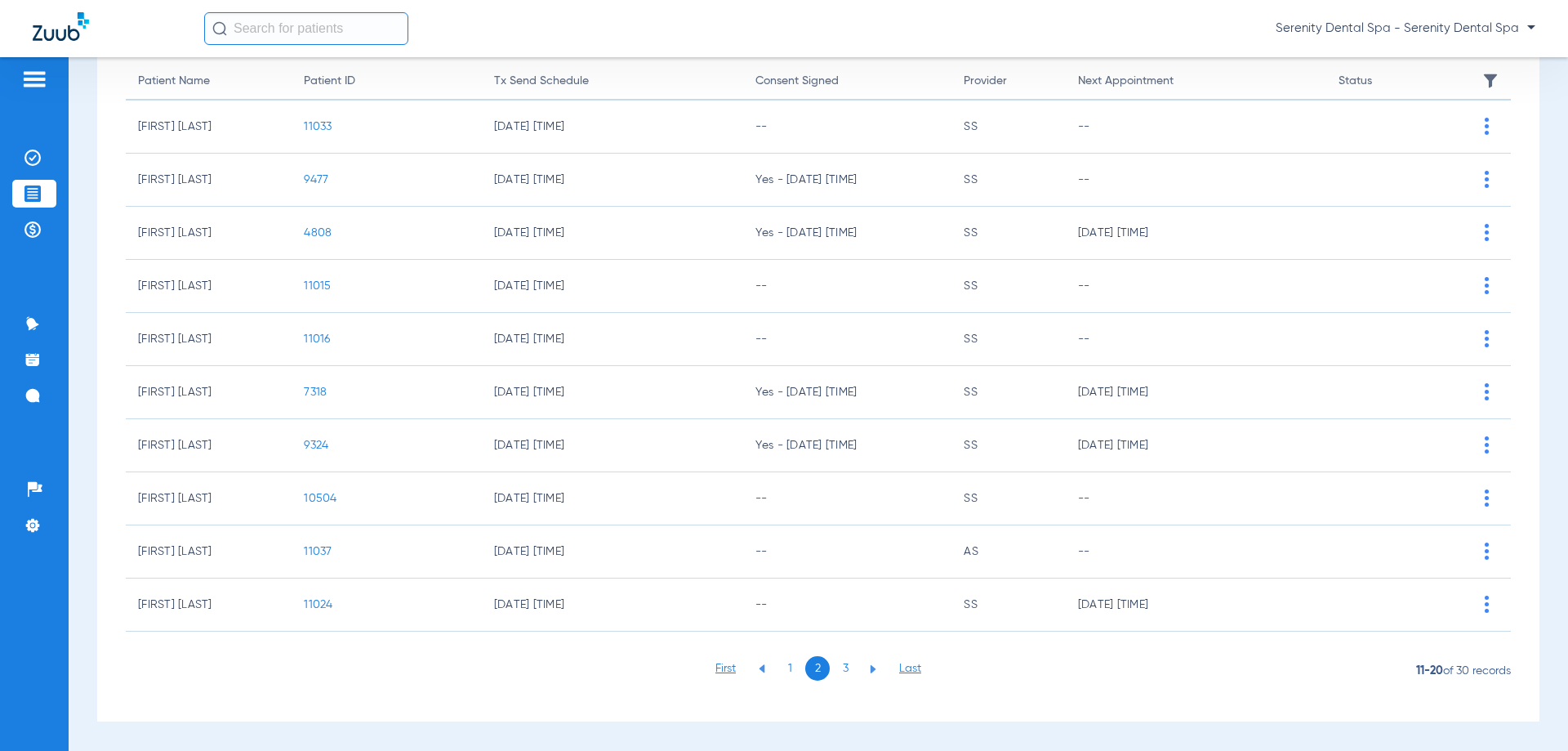 scroll, scrollTop: 0, scrollLeft: 0, axis: both 